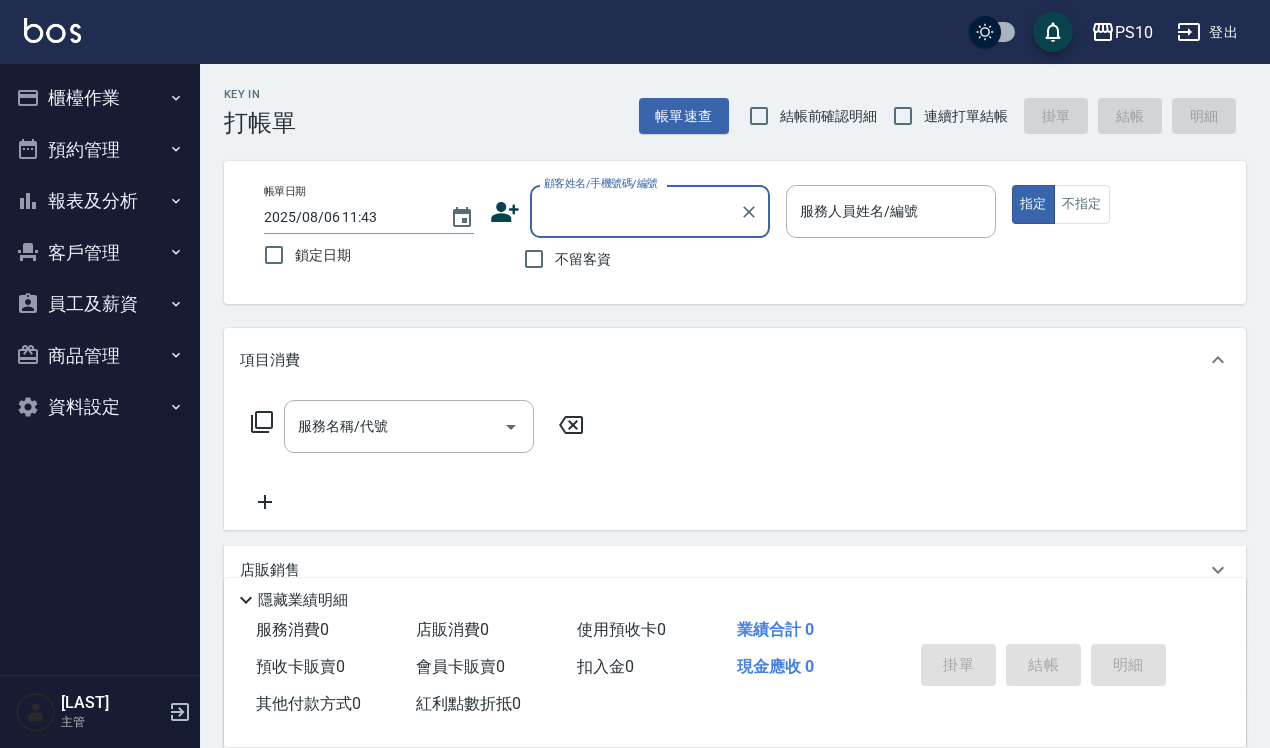 scroll, scrollTop: 0, scrollLeft: 0, axis: both 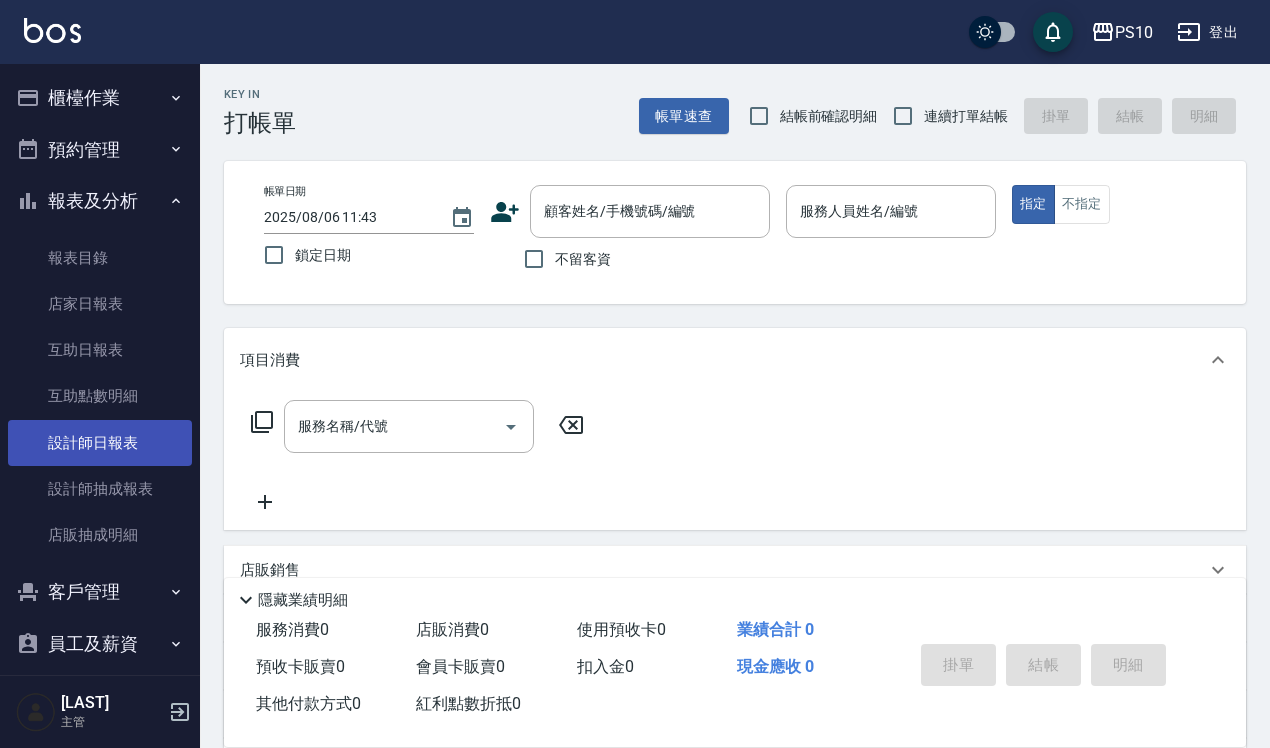 click on "設計師日報表" at bounding box center (100, 443) 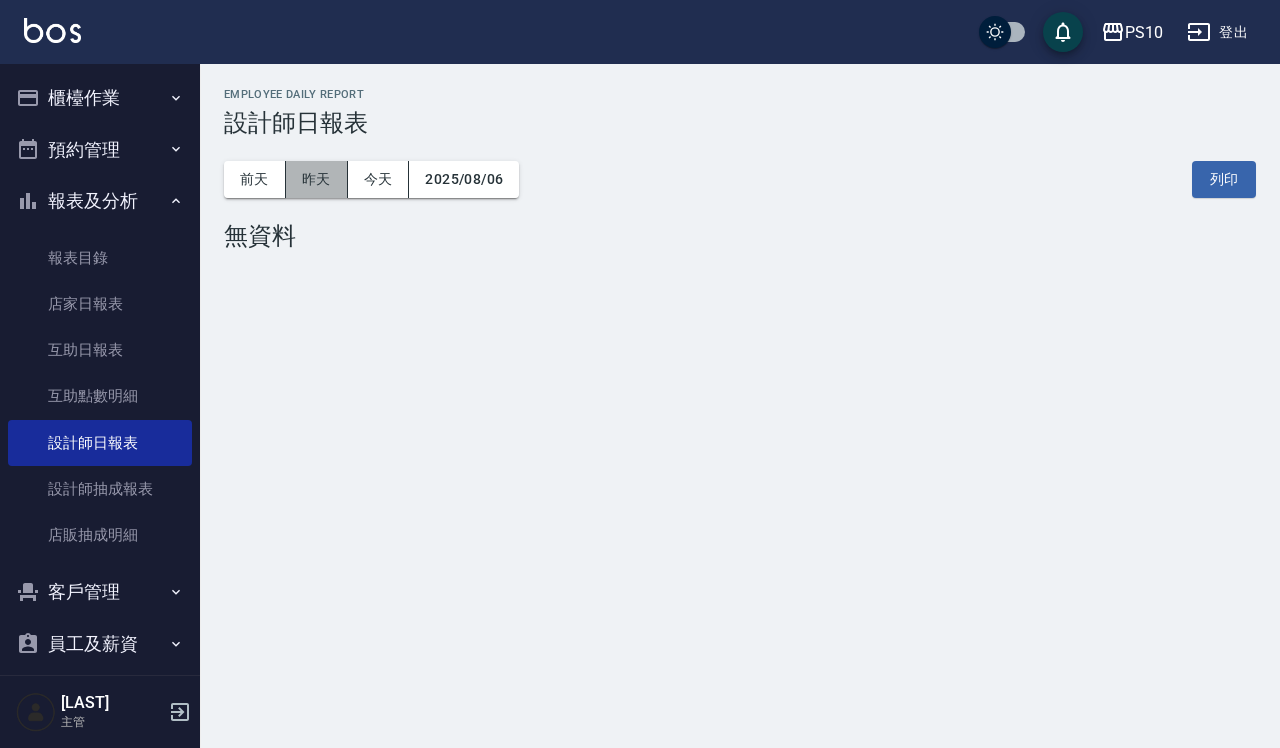 click on "昨天" at bounding box center [317, 179] 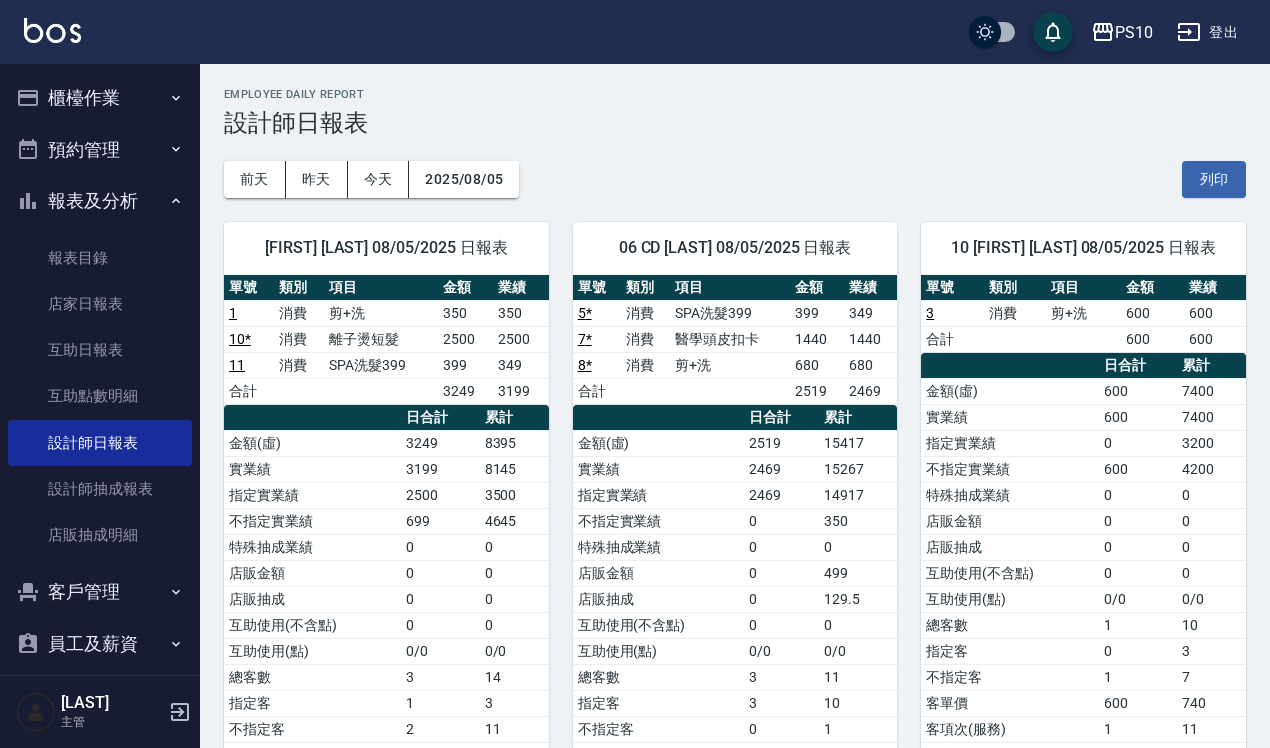 click on "櫃檯作業" at bounding box center (100, 98) 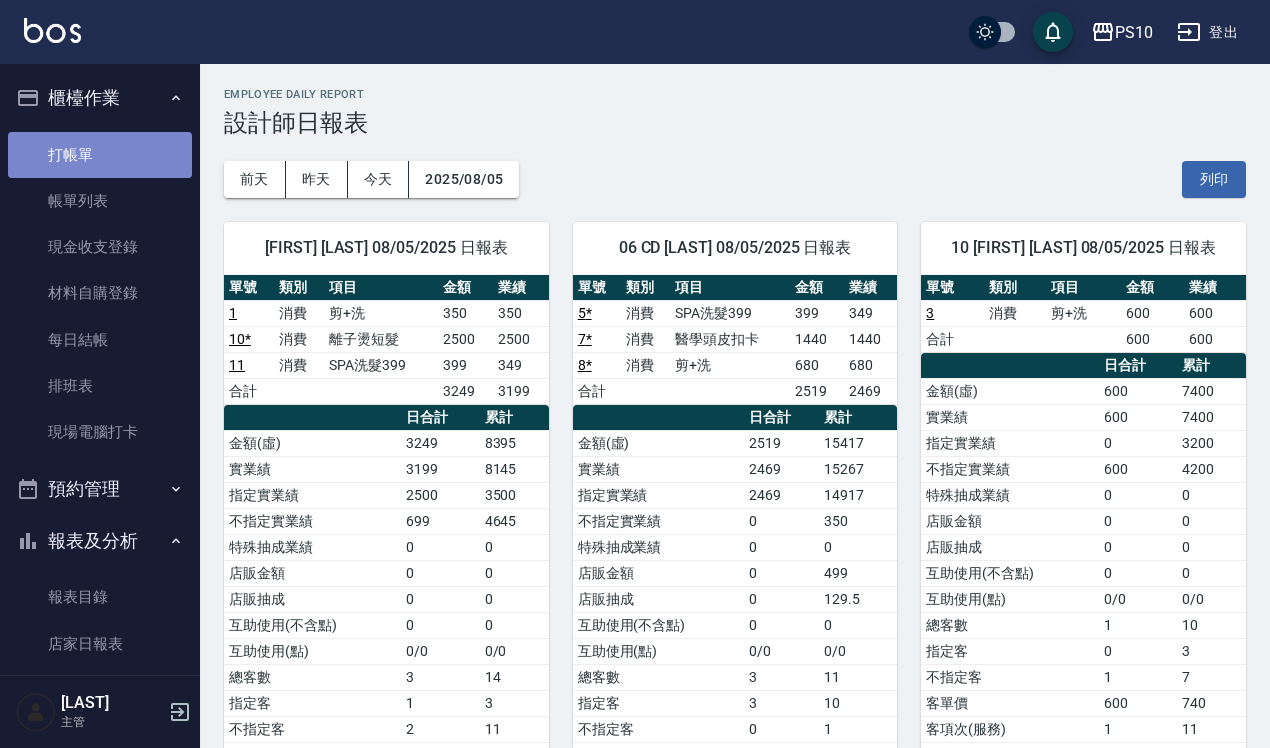 click on "打帳單" at bounding box center [100, 155] 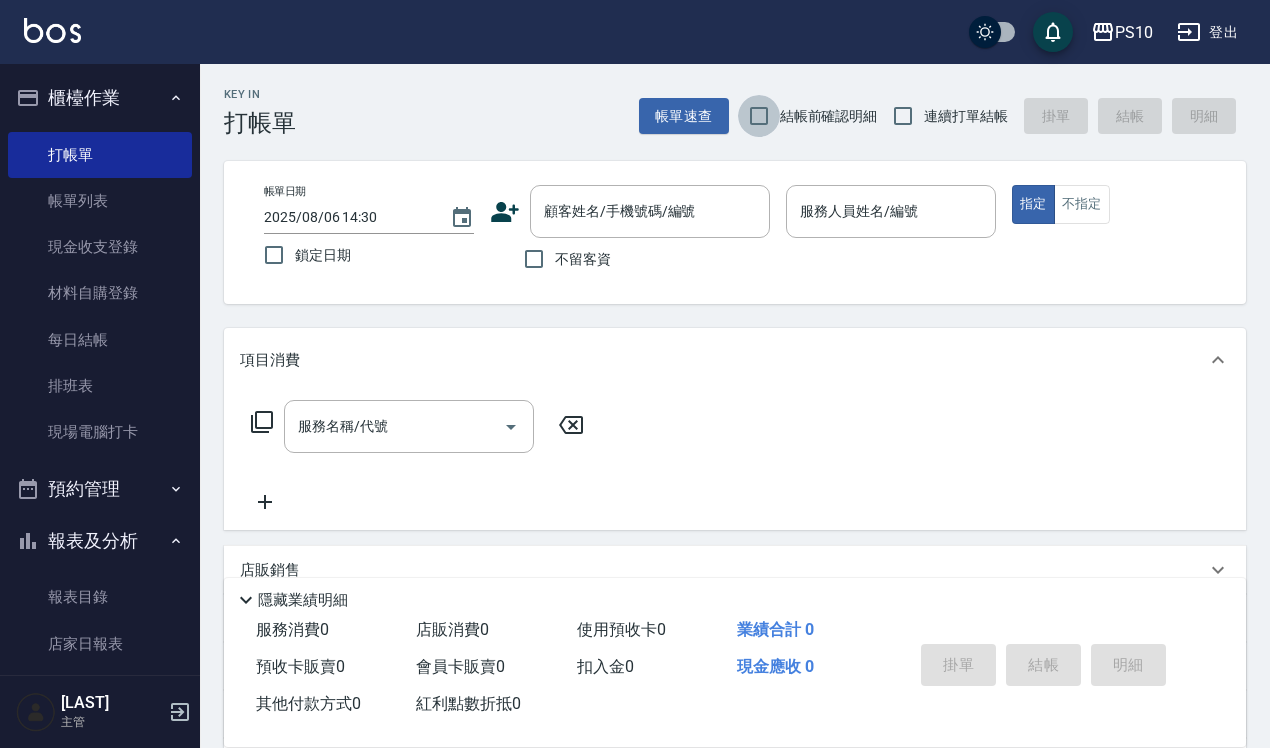 click on "結帳前確認明細" at bounding box center [759, 116] 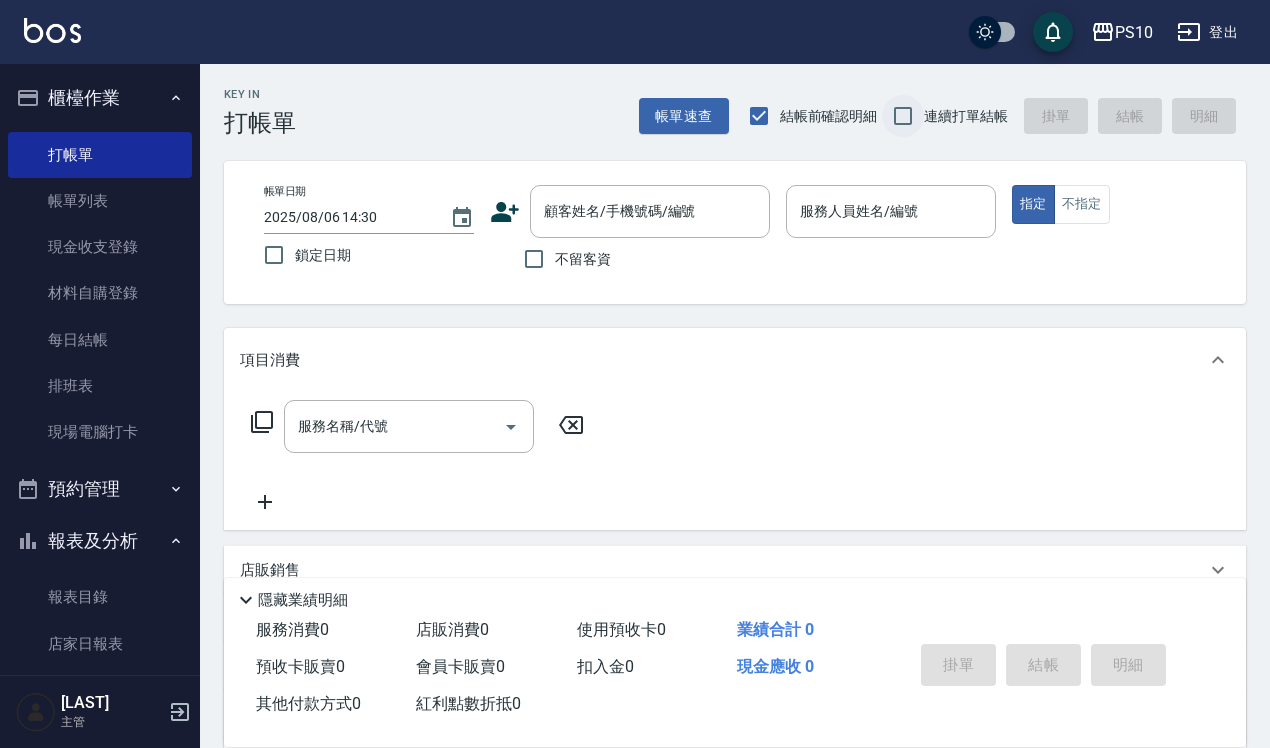 drag, startPoint x: 898, startPoint y: 110, endPoint x: 911, endPoint y: 110, distance: 13 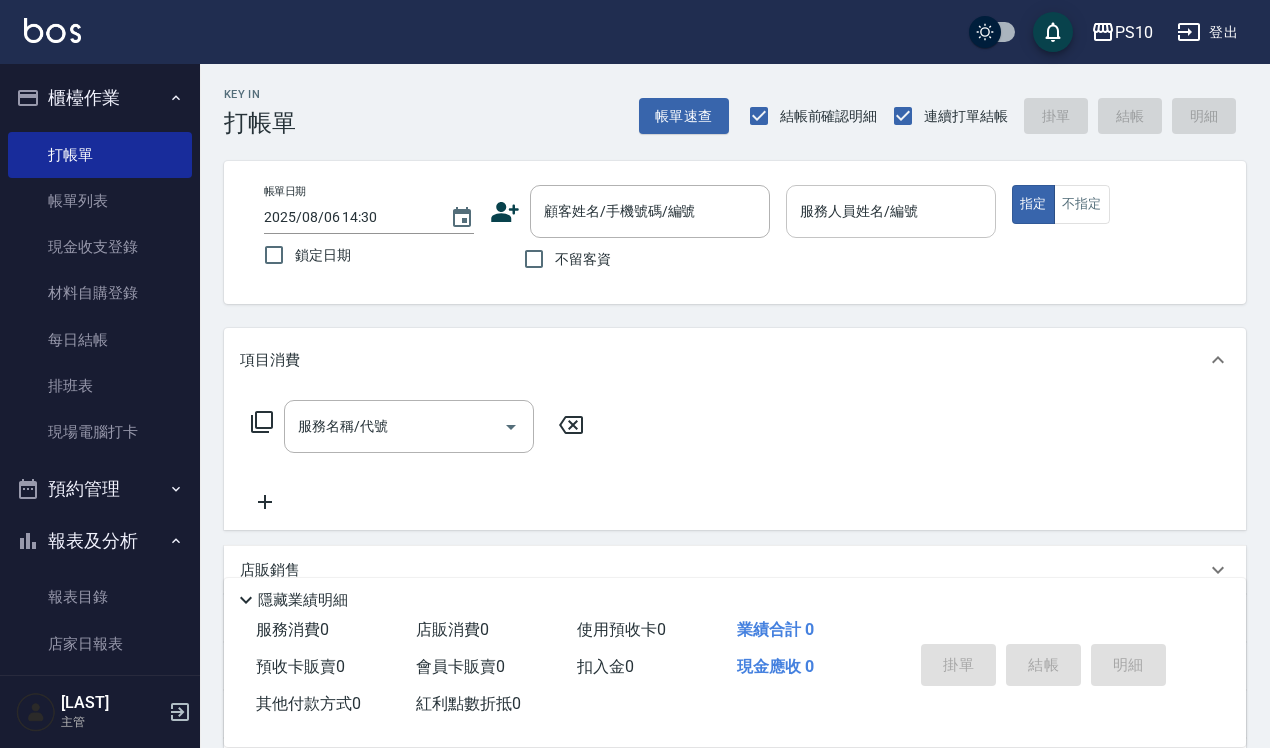 click on "服務人員姓名/編號" at bounding box center (891, 211) 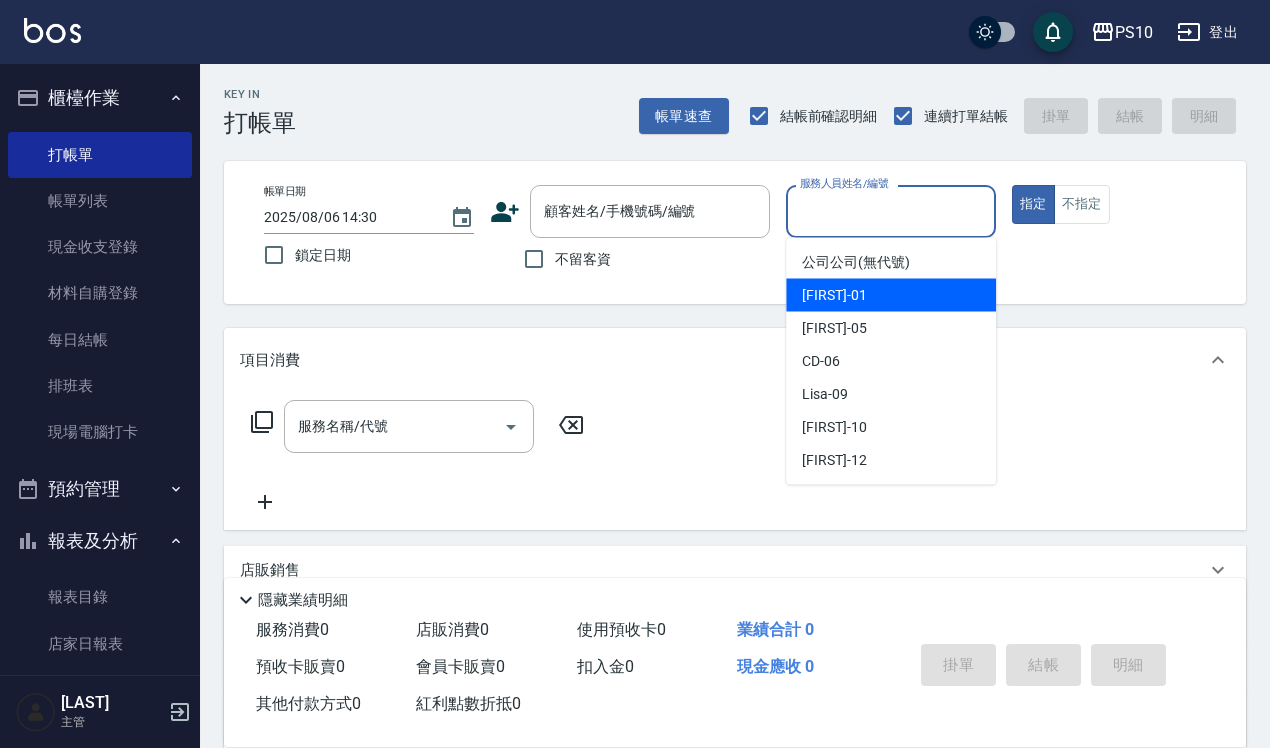 click on "[FIRST] -01" at bounding box center [891, 295] 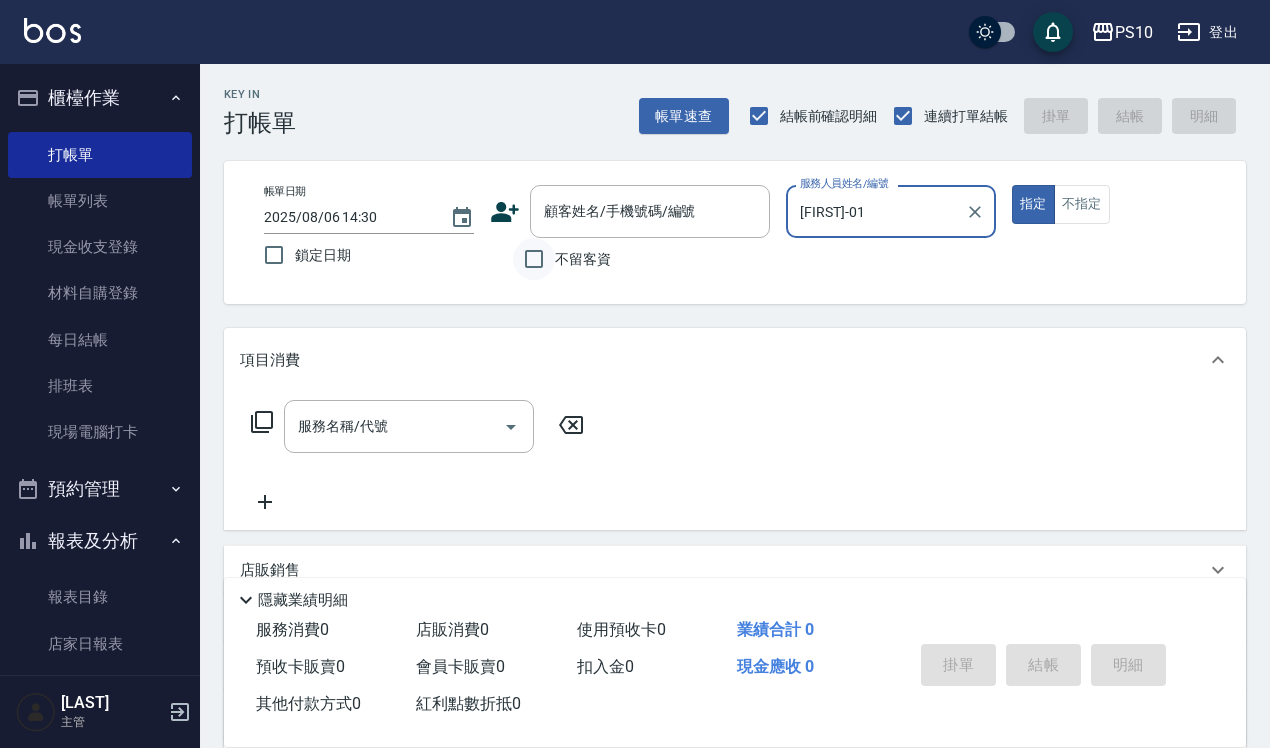 click on "不留客資" at bounding box center [534, 259] 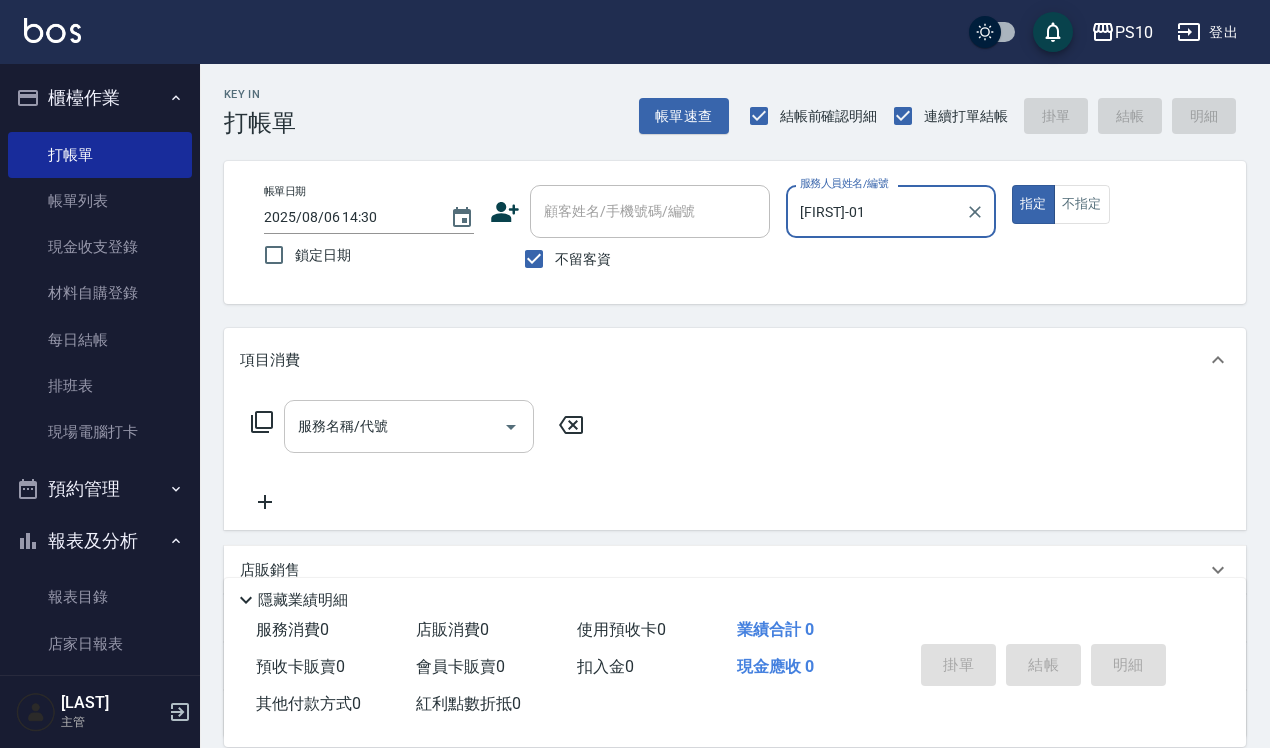 click on "服務名稱/代號" at bounding box center [394, 426] 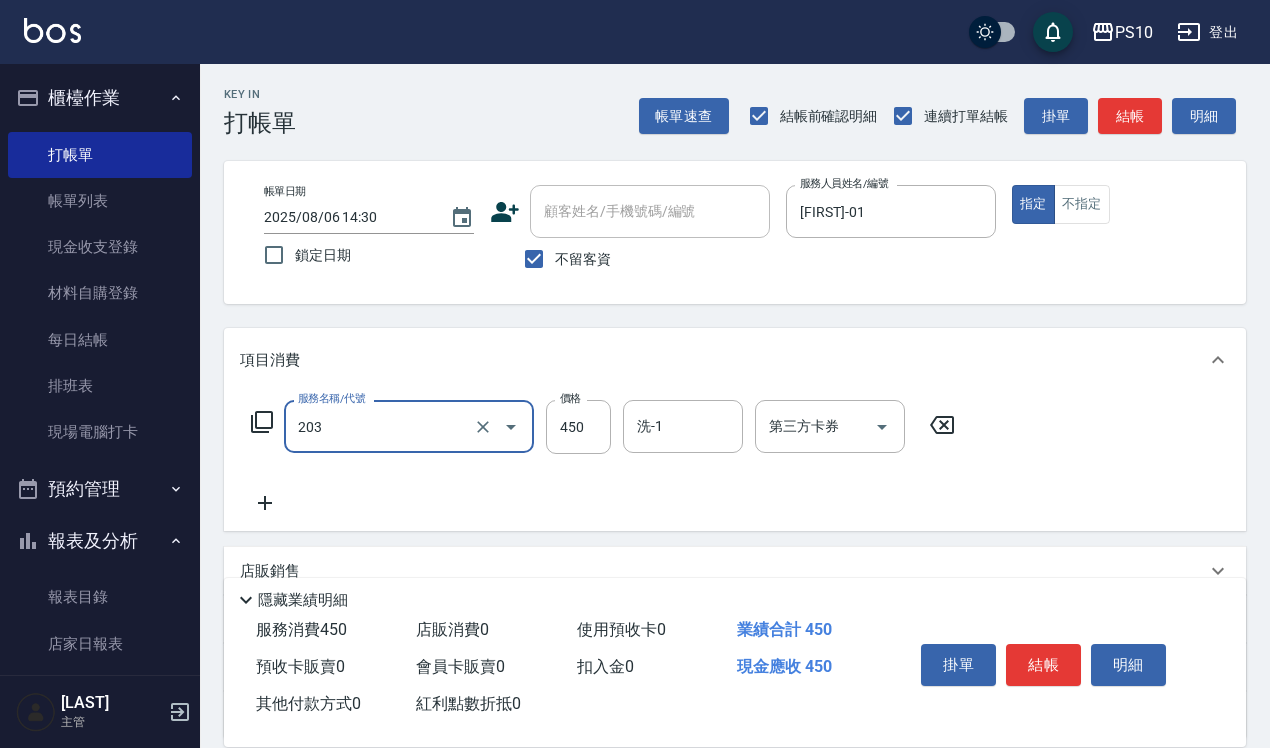 type on "剪+洗(203)" 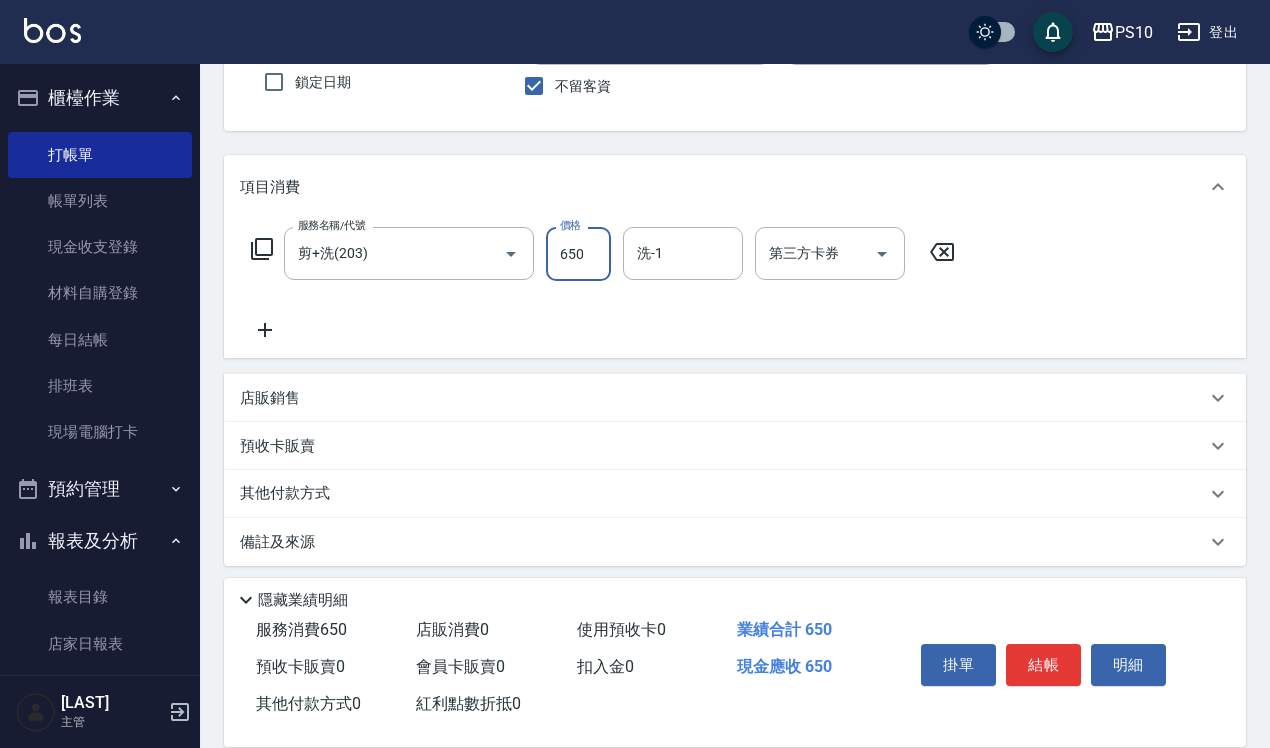 scroll, scrollTop: 181, scrollLeft: 0, axis: vertical 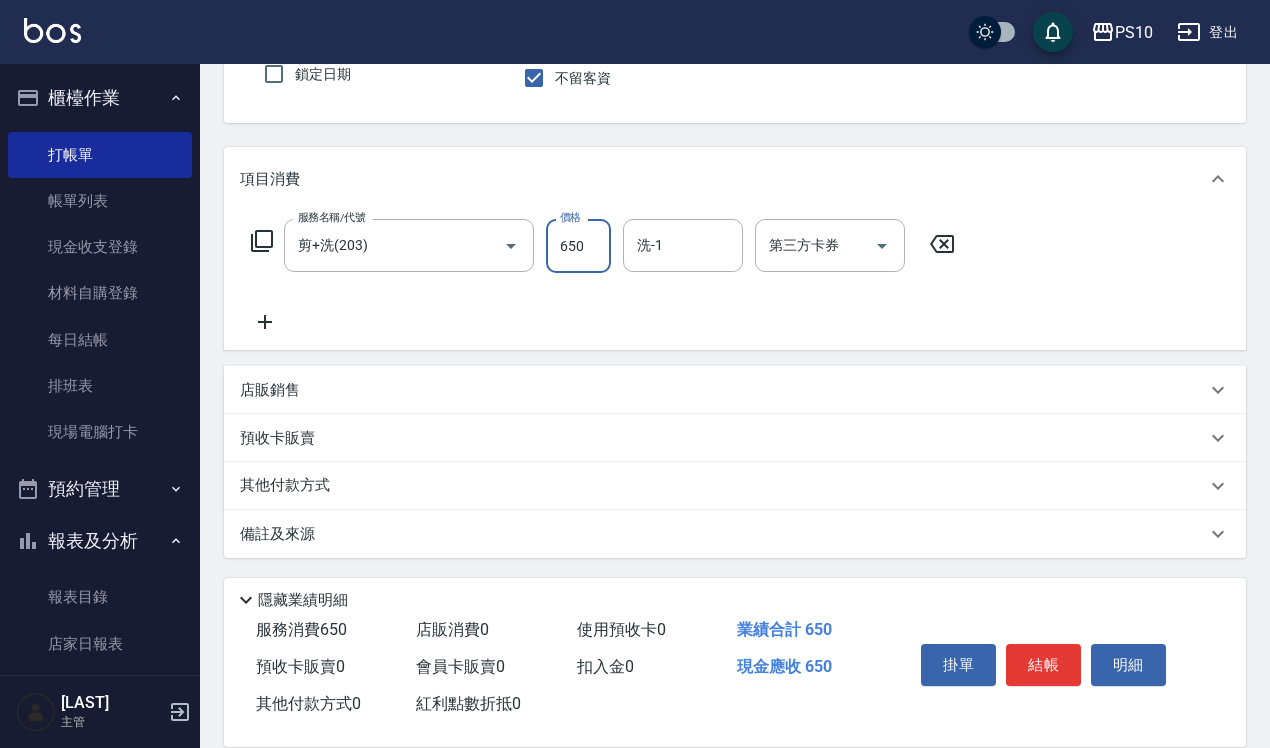 type on "650" 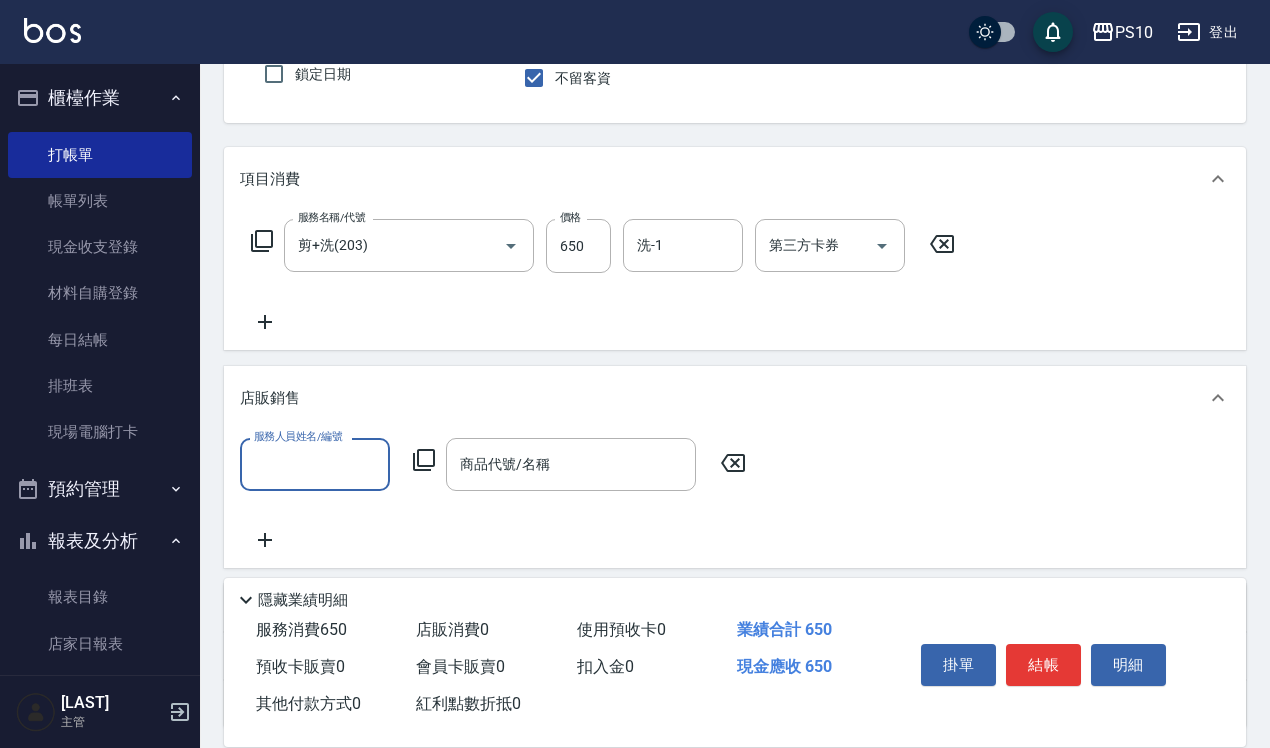scroll, scrollTop: 0, scrollLeft: 0, axis: both 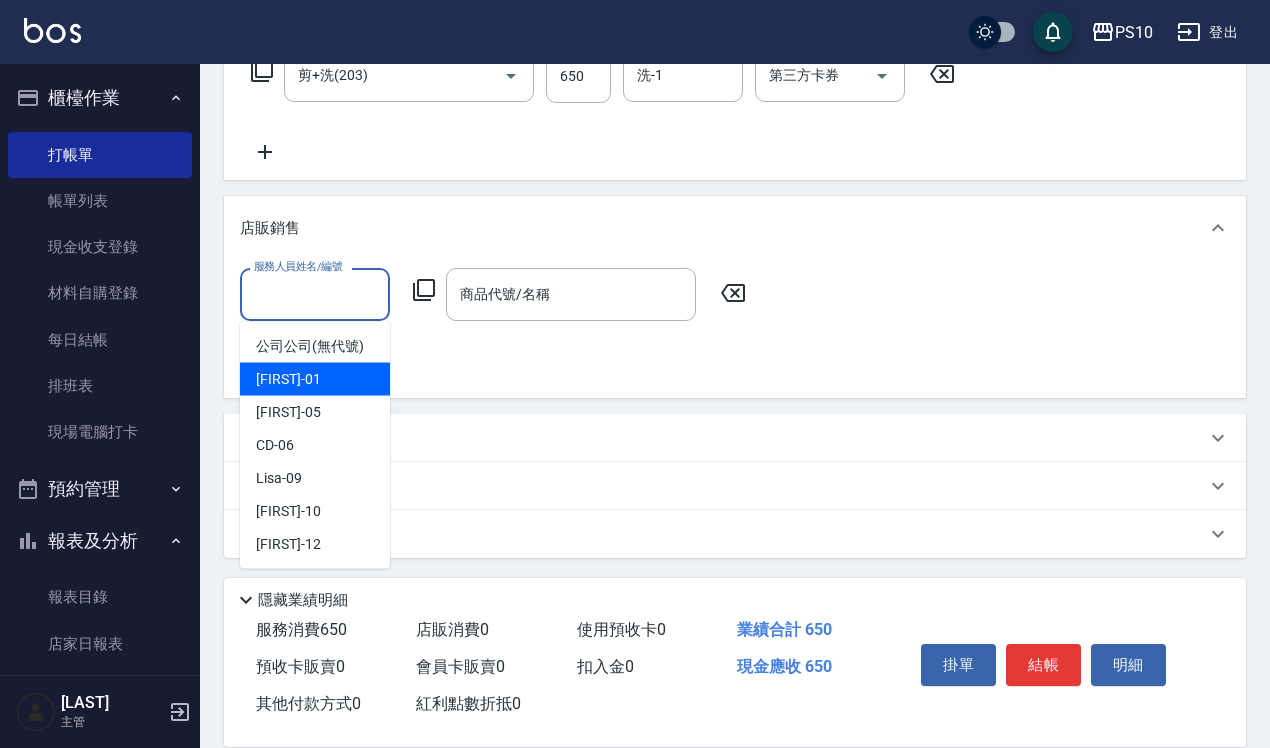 click on "[FIRST] -01" at bounding box center (288, 379) 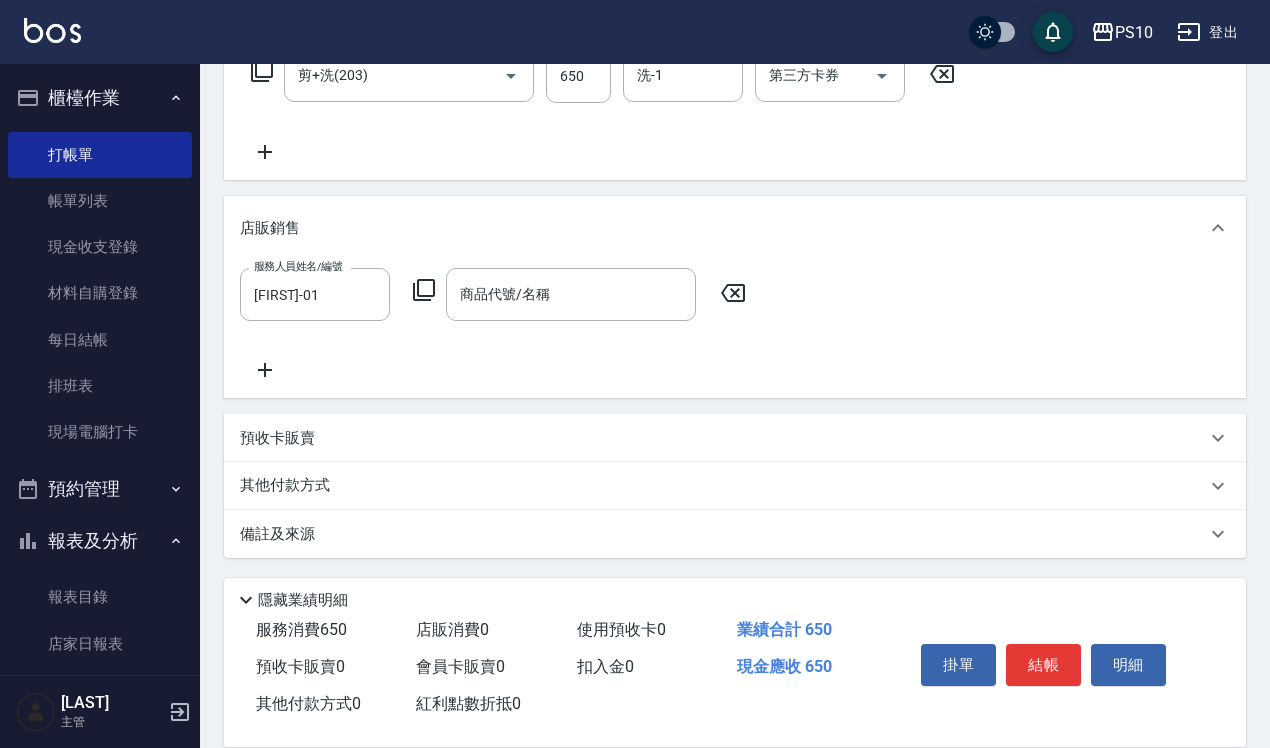 click 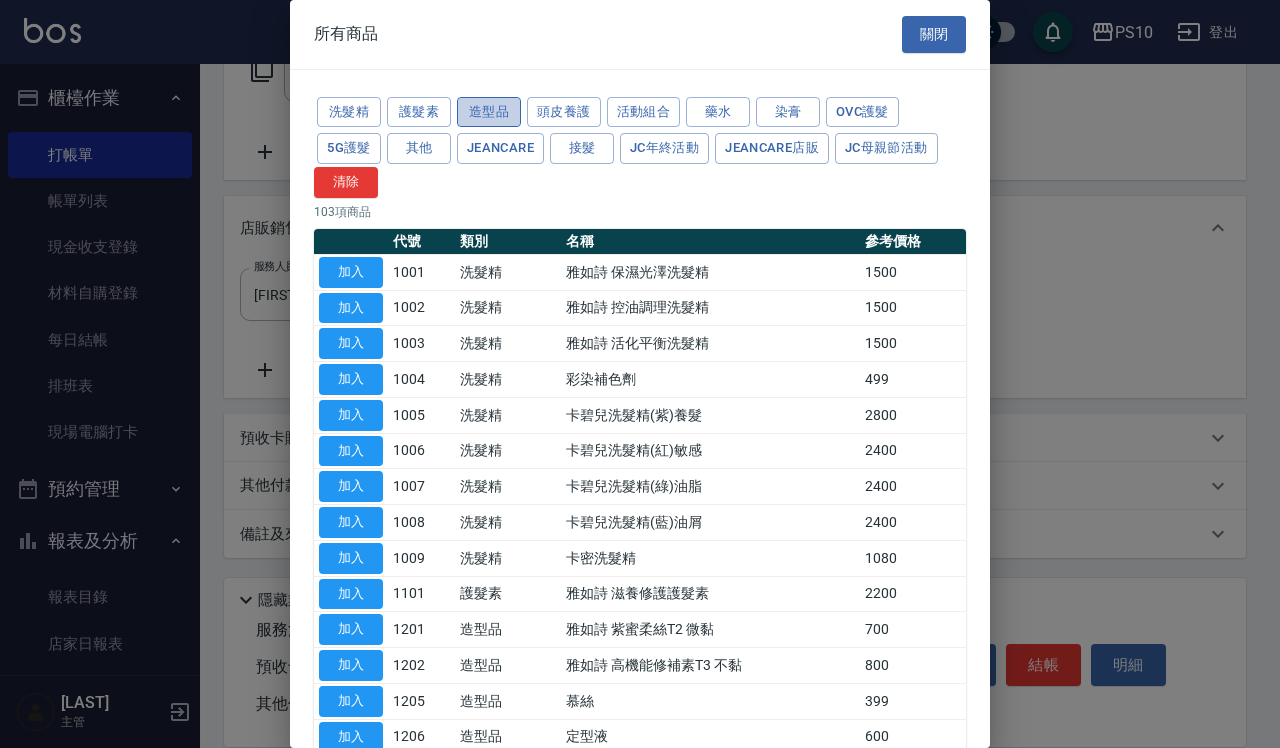 click on "造型品" at bounding box center [489, 112] 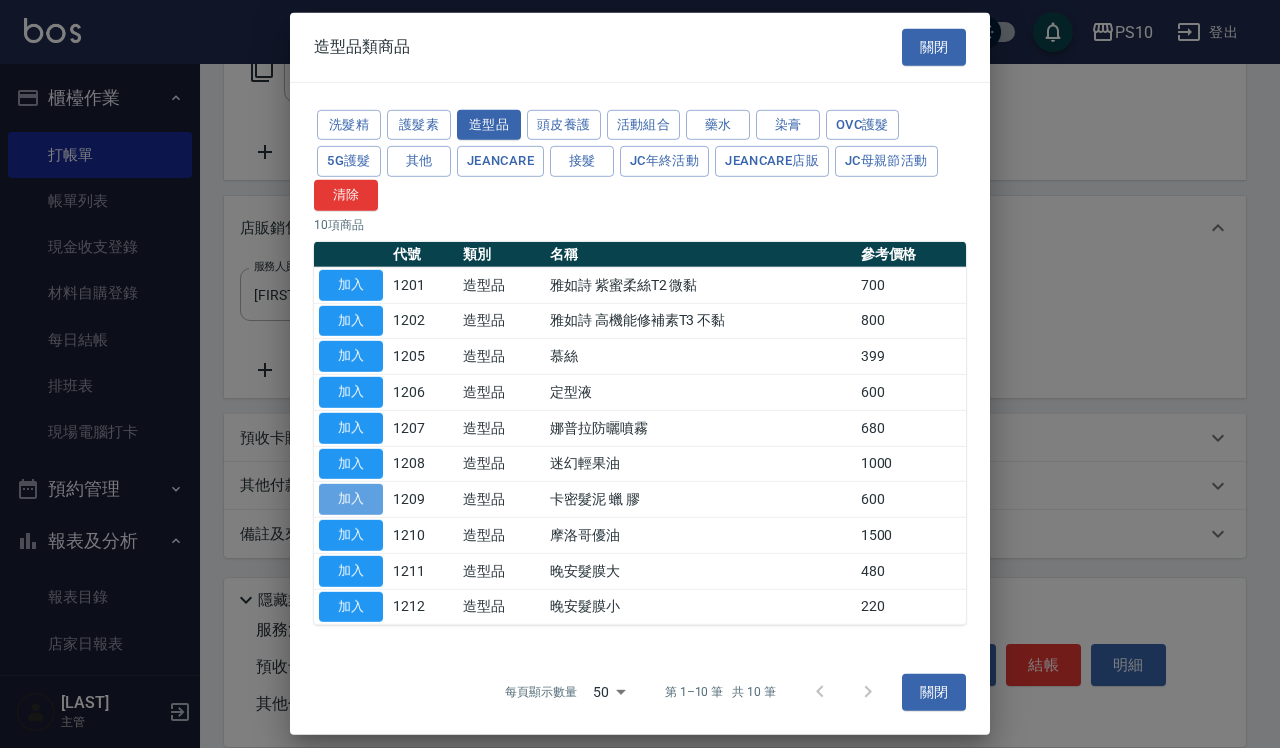 click on "加入" at bounding box center (351, 499) 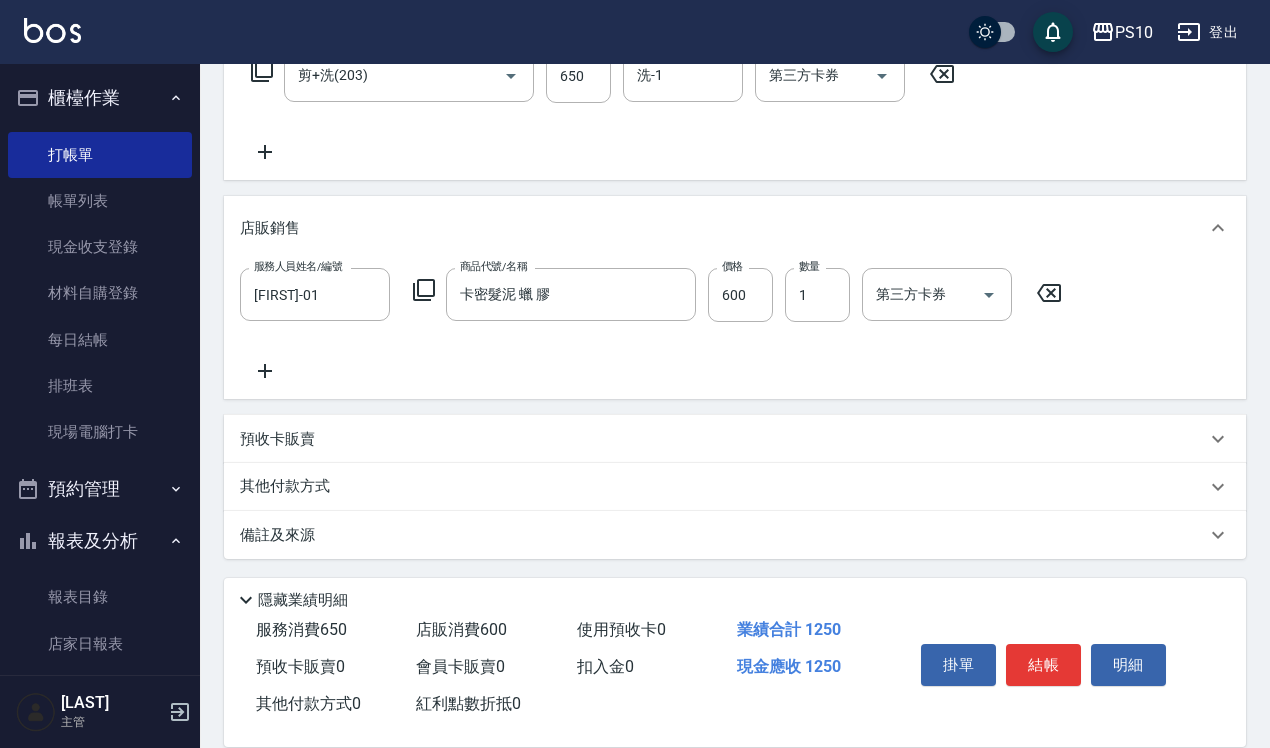 click on "價格" at bounding box center (732, 266) 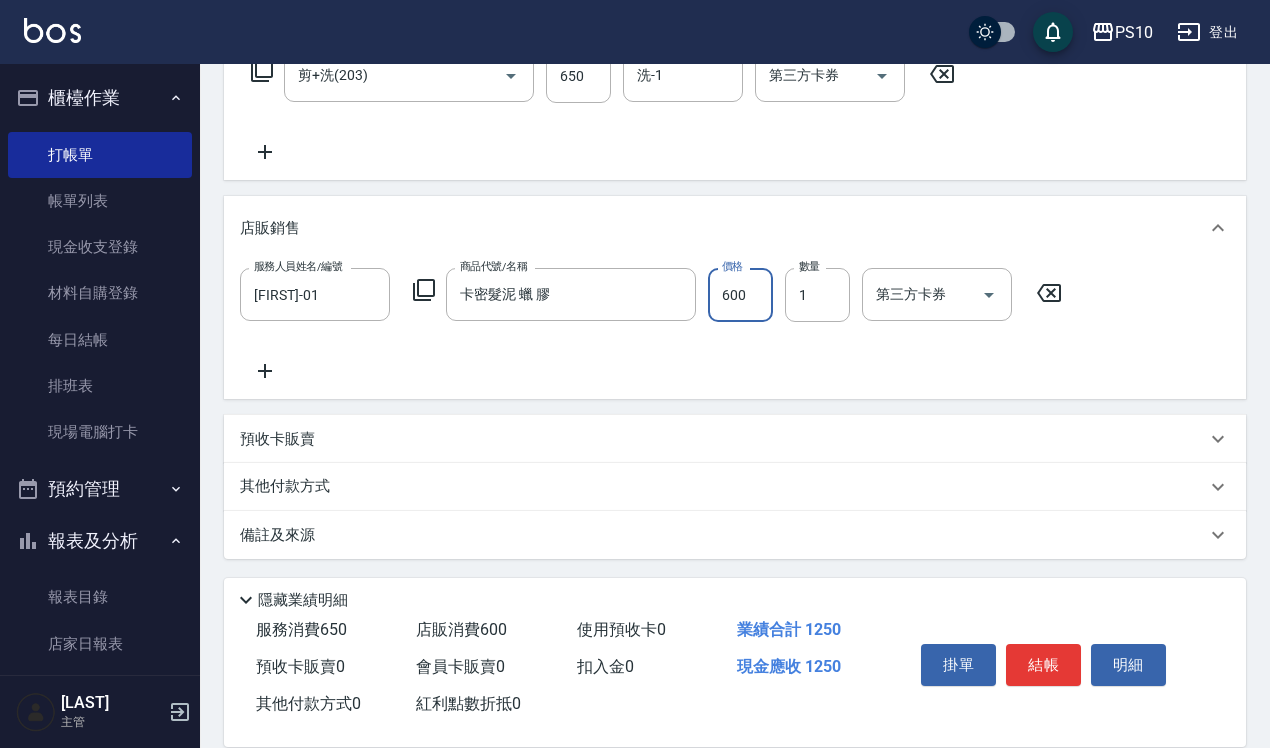 click on "600" at bounding box center (740, 295) 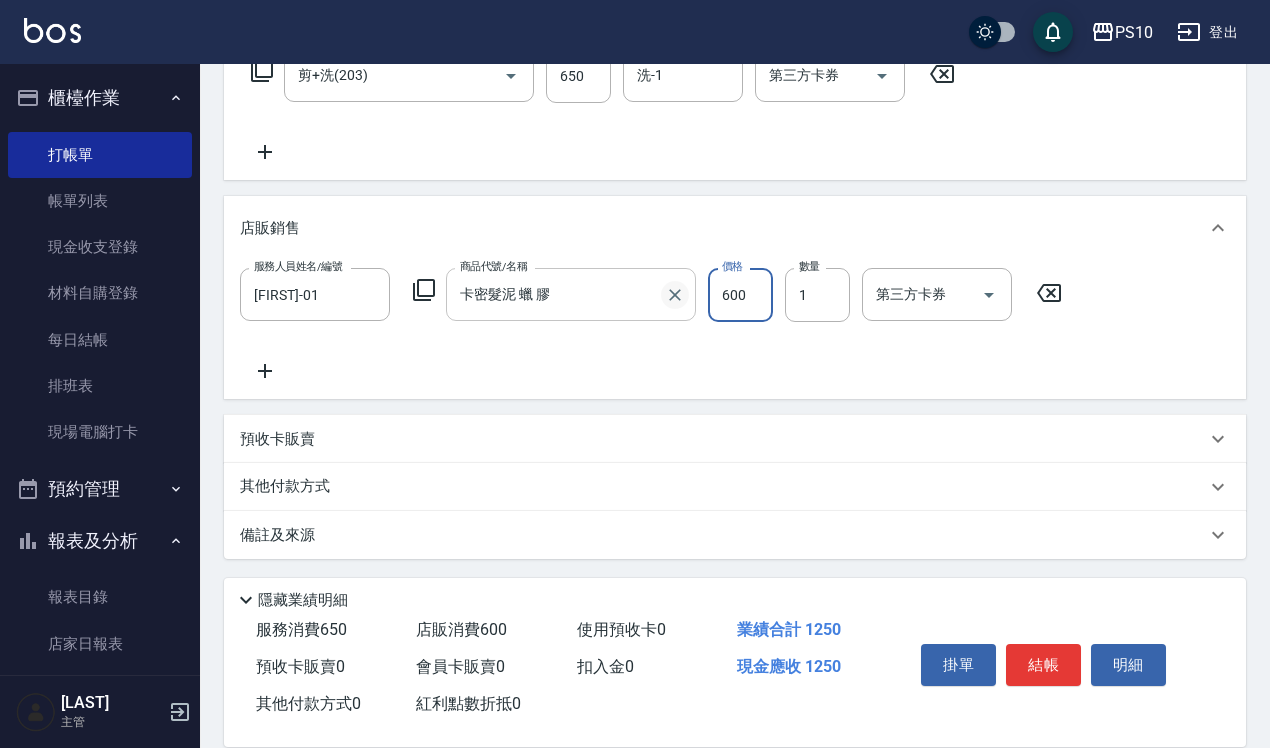 drag, startPoint x: 731, startPoint y: 292, endPoint x: 686, endPoint y: 293, distance: 45.01111 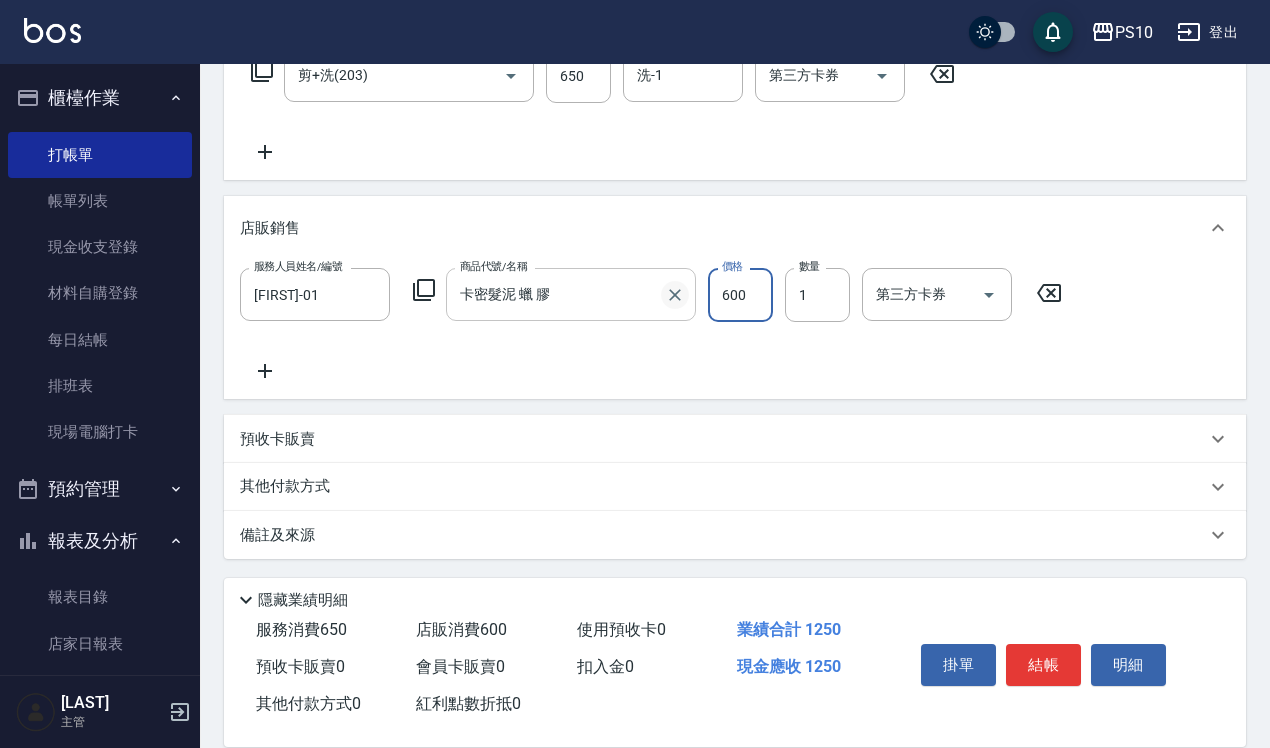 click on "服務人員姓名/編號 [FIRST]-01 服務人員姓名/編號 商品代號/名稱 卡密髮泥 蠟 膠 商品代號/名稱 價格 600 價格 數量 1 數量 第三方卡券 第三方卡券" at bounding box center (657, 295) 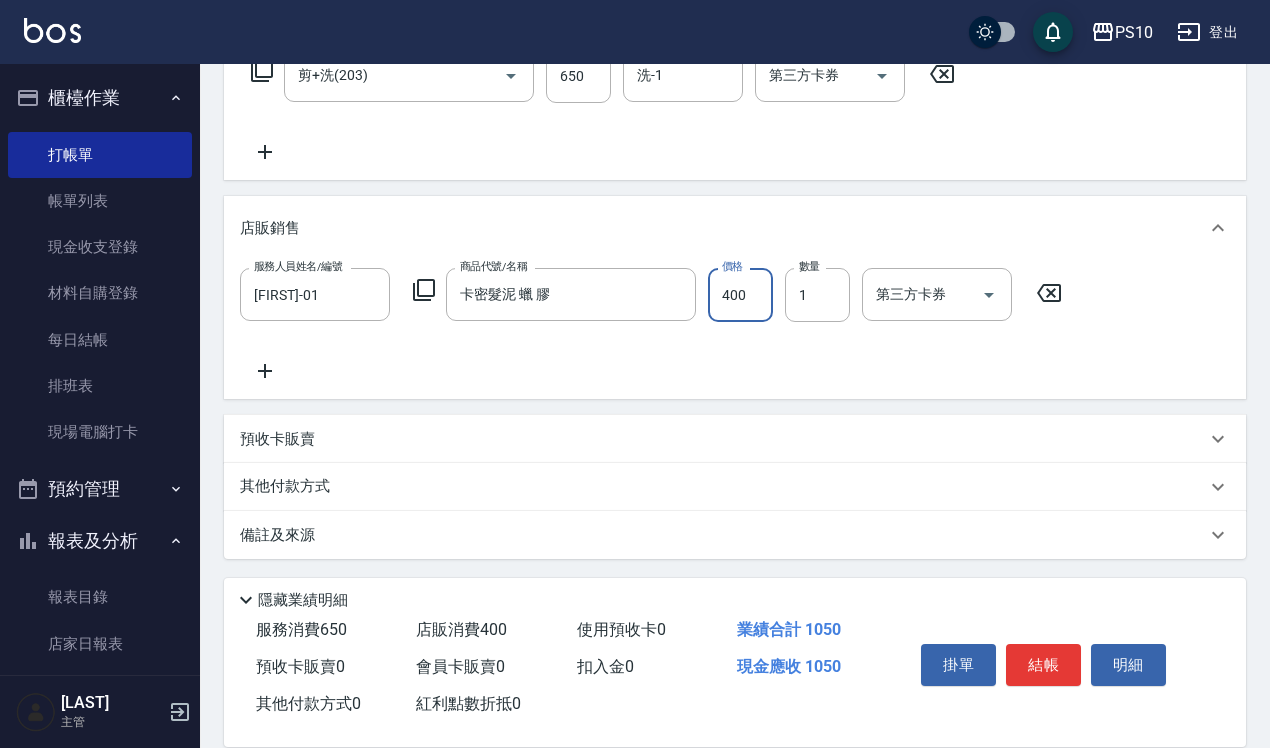type on "400" 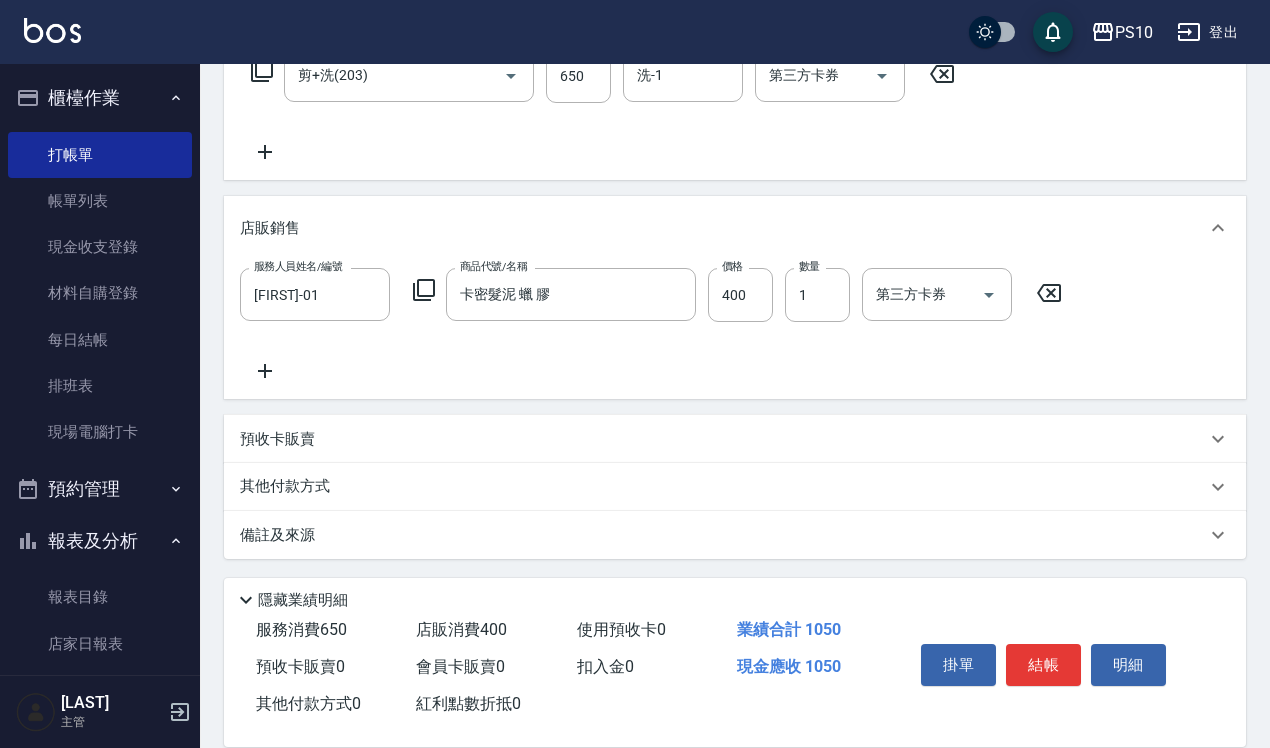 click on "其他付款方式" at bounding box center [290, 487] 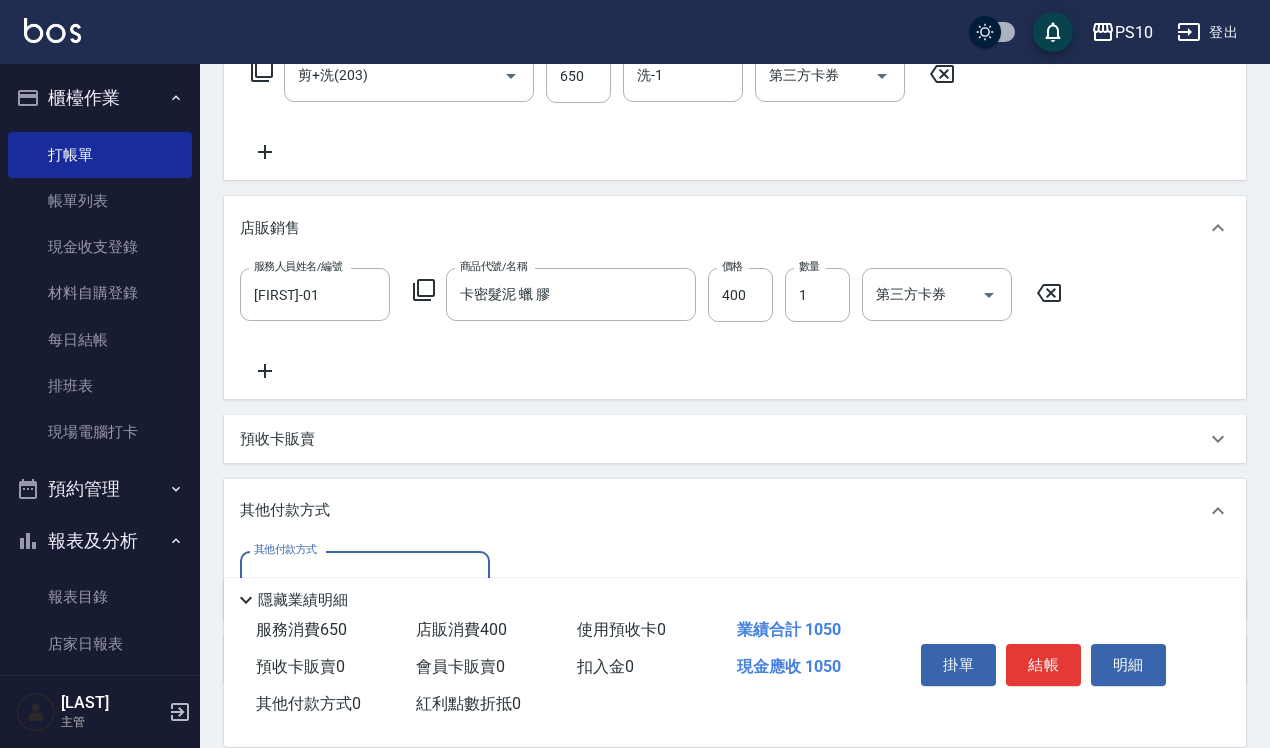 scroll, scrollTop: 0, scrollLeft: 0, axis: both 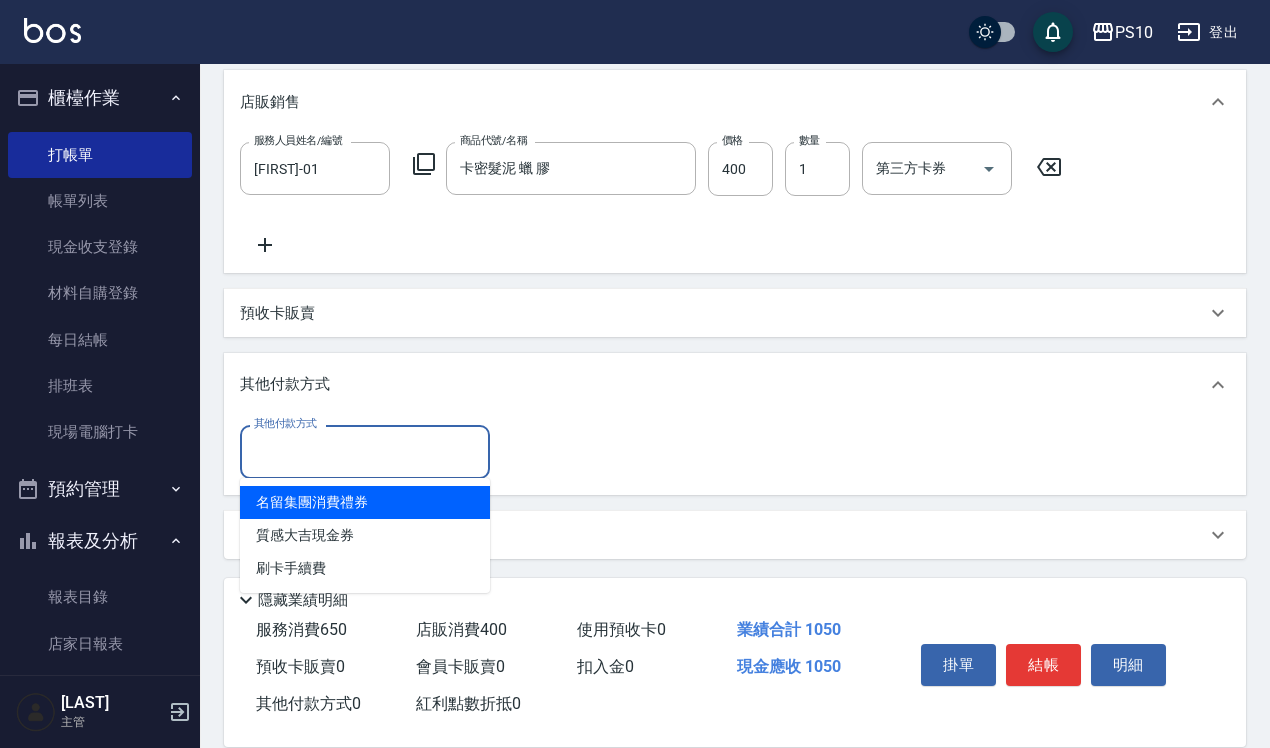 click on "其他付款方式" at bounding box center (365, 451) 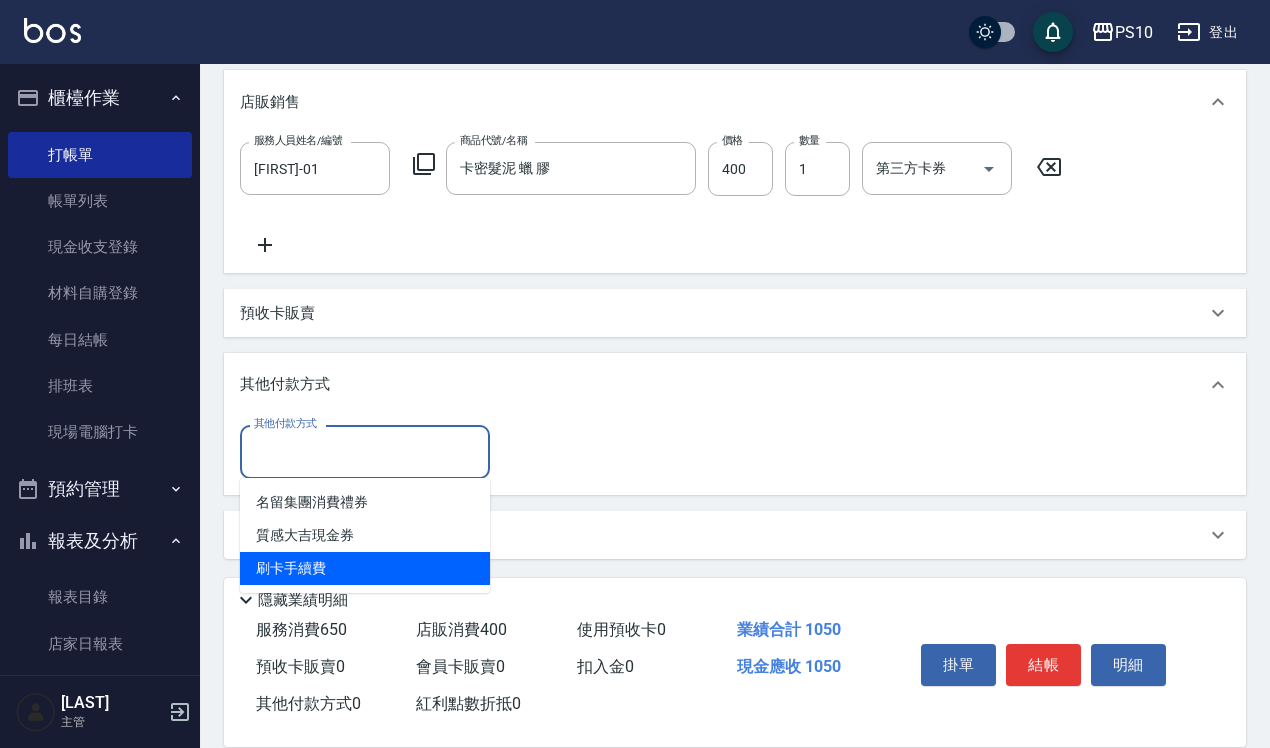 click on "刷卡手續費" at bounding box center (365, 568) 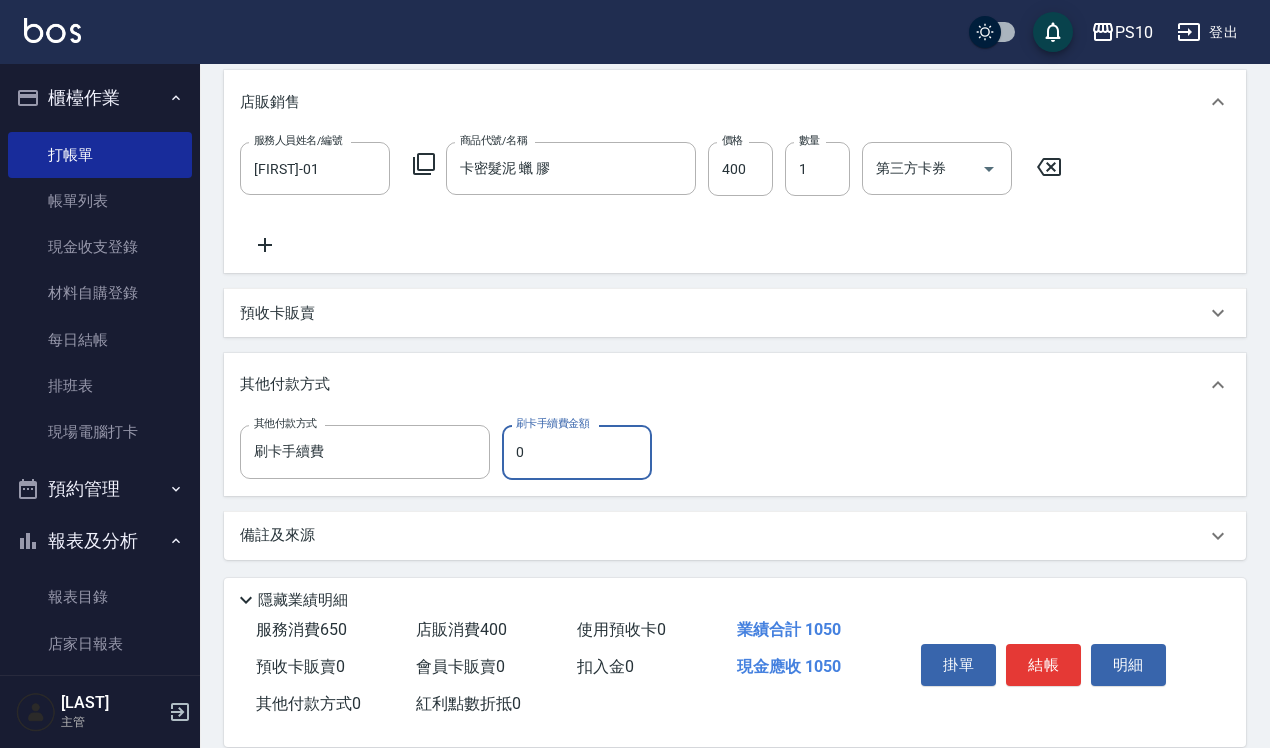 click on "0" at bounding box center [577, 452] 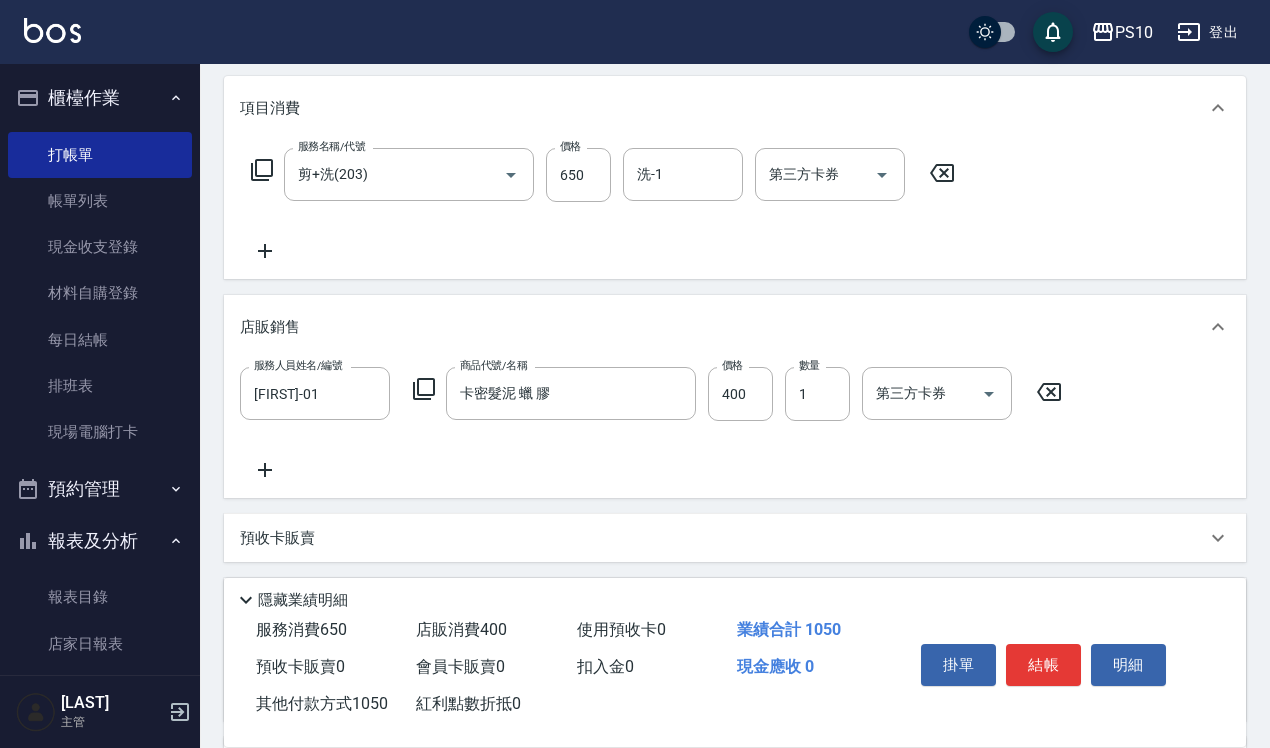 scroll, scrollTop: 0, scrollLeft: 0, axis: both 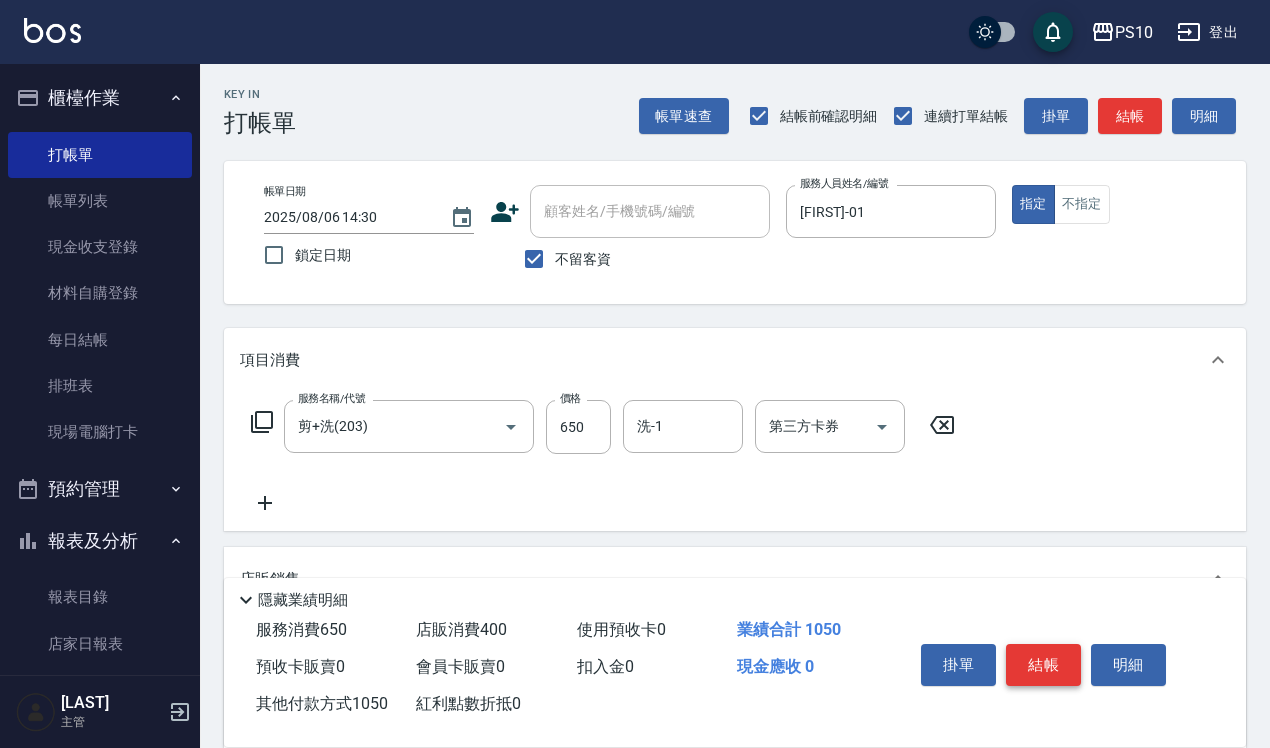 type on "1050" 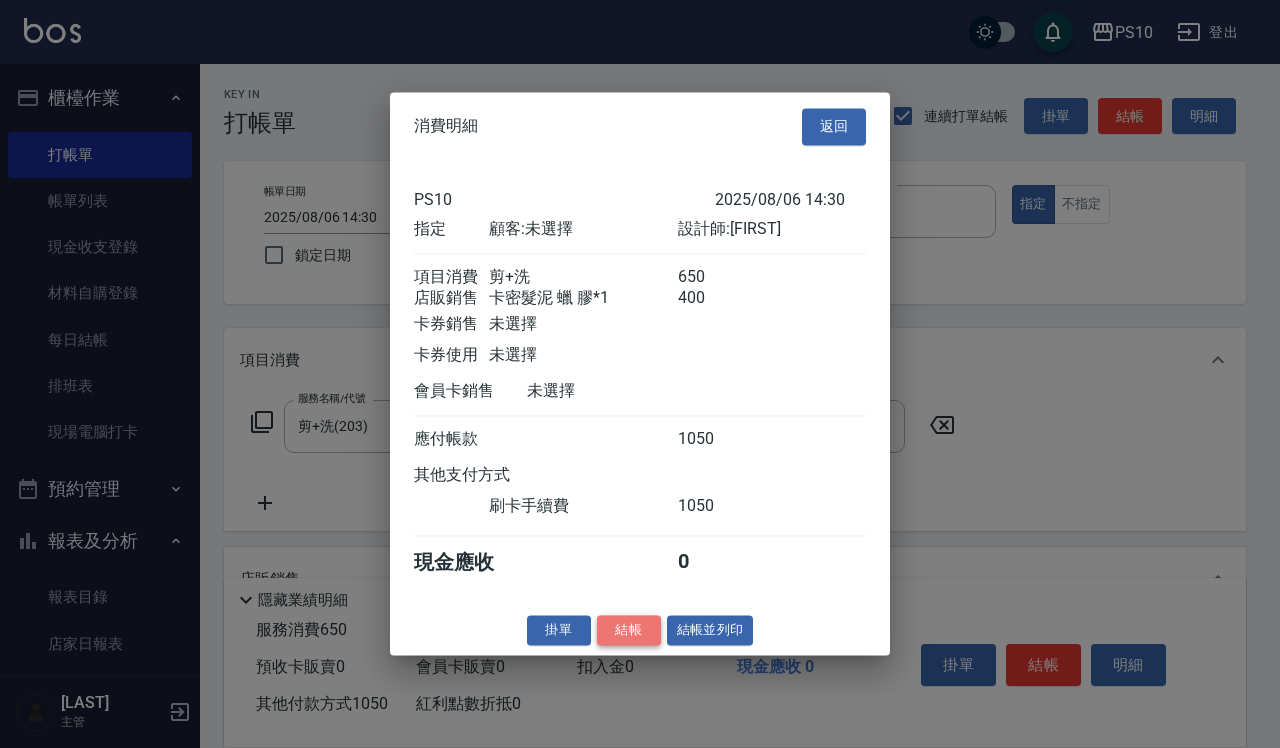 click on "結帳" at bounding box center [629, 630] 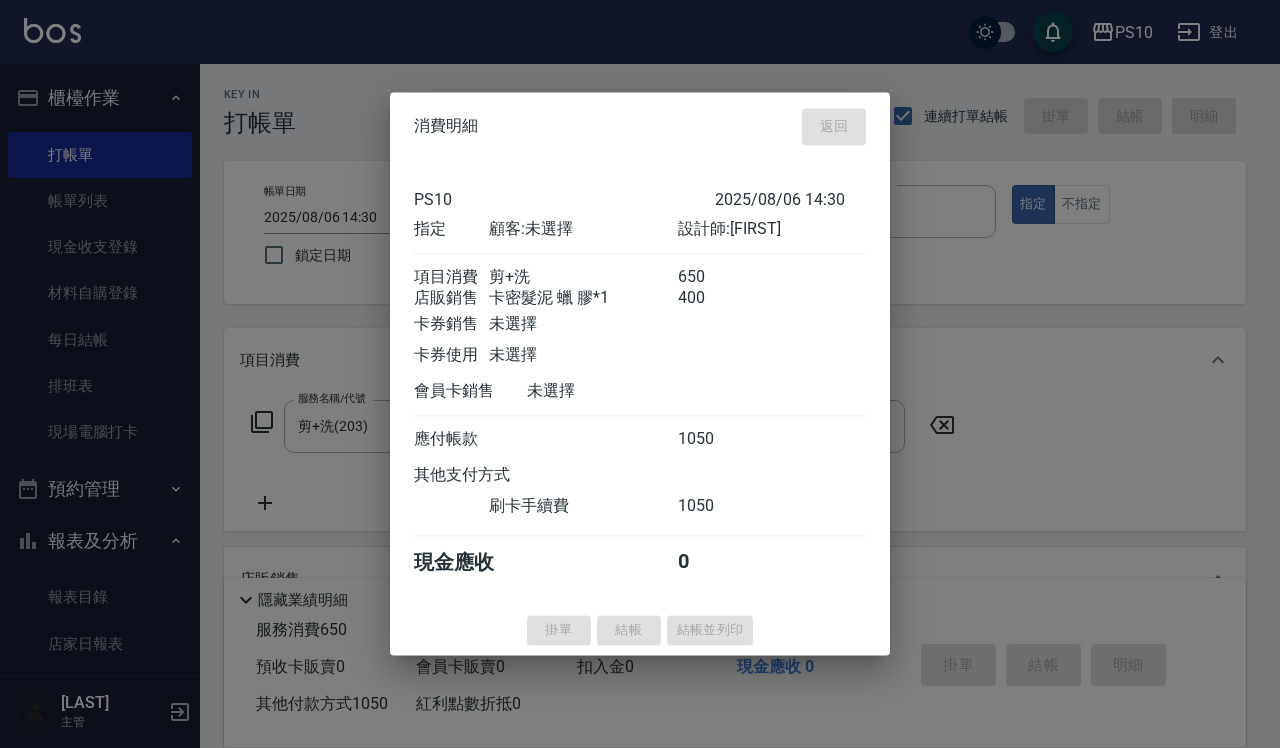 type on "2025/08/06 14:33" 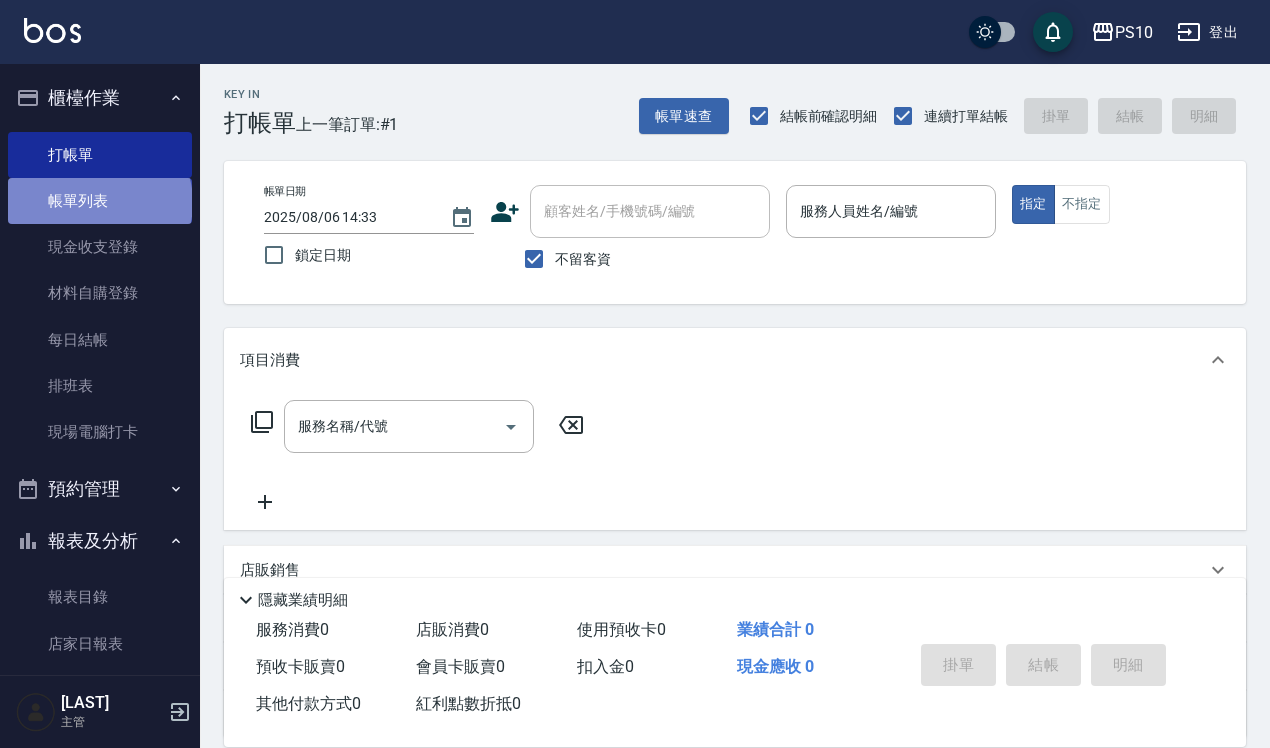 click on "帳單列表" at bounding box center (100, 201) 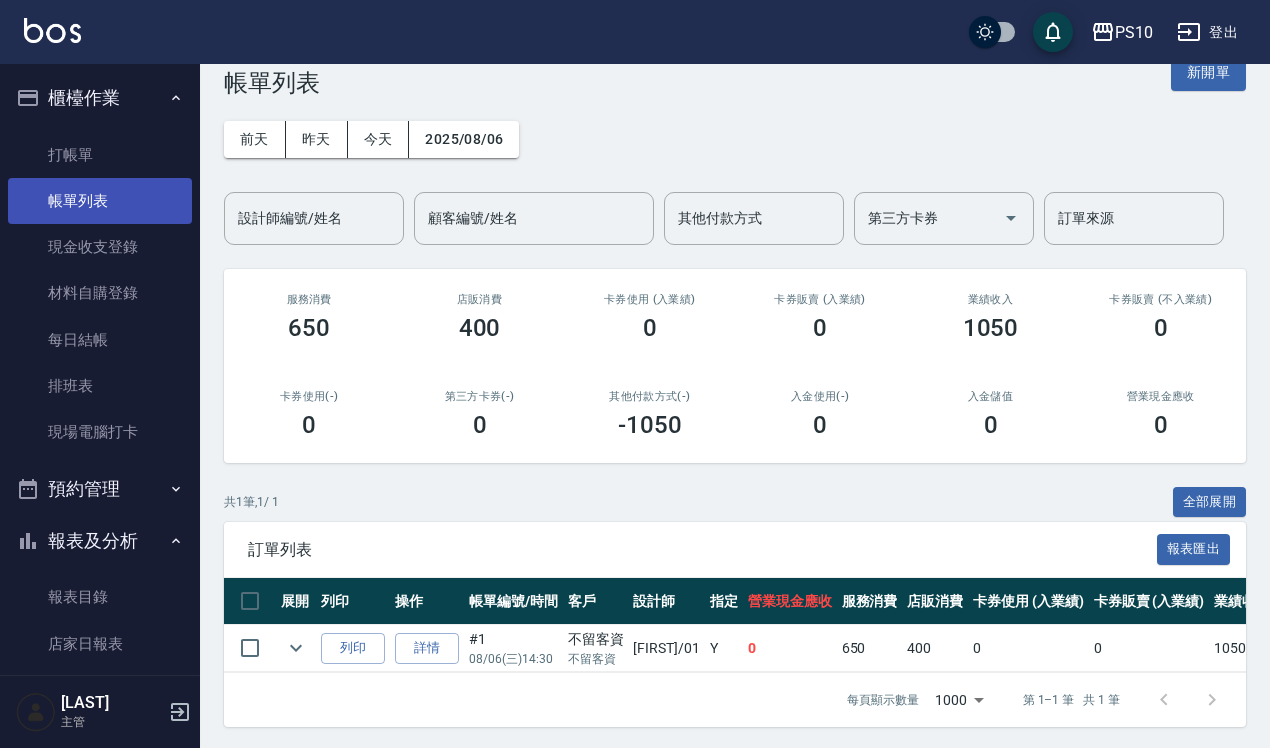 scroll, scrollTop: 61, scrollLeft: 0, axis: vertical 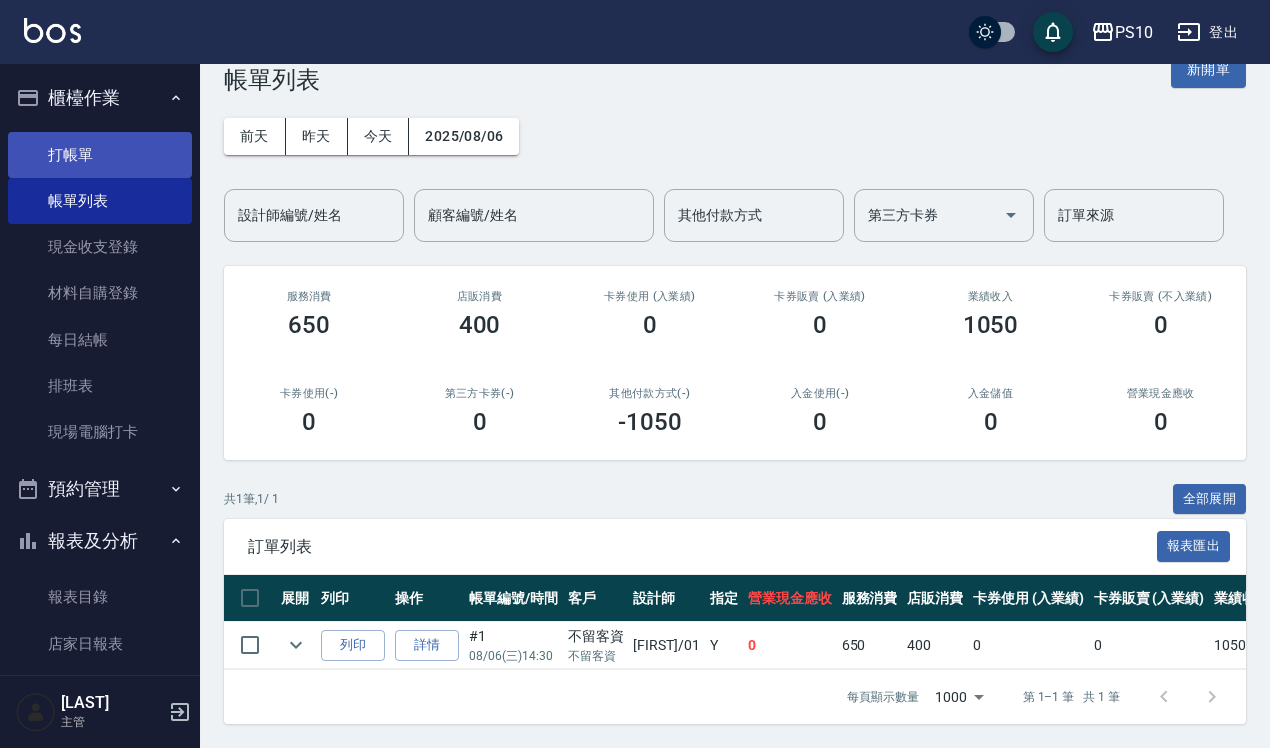 click on "打帳單" at bounding box center (100, 155) 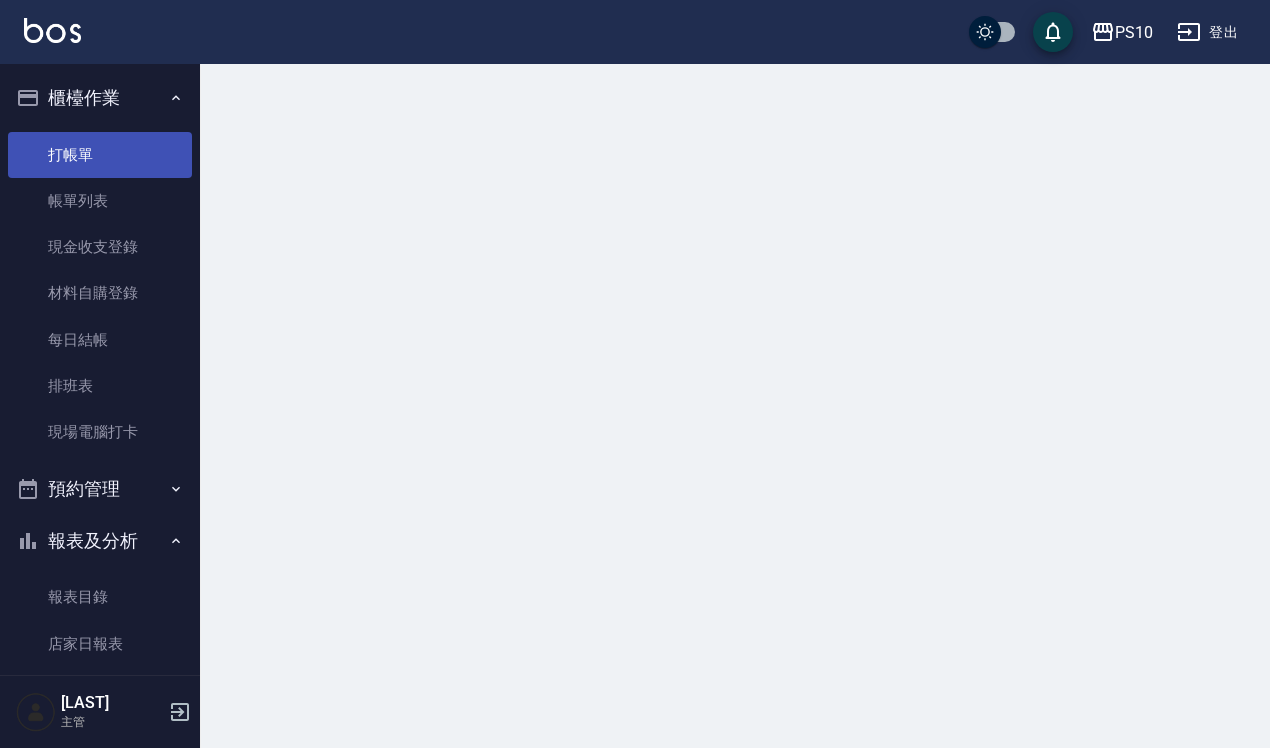 scroll, scrollTop: 0, scrollLeft: 0, axis: both 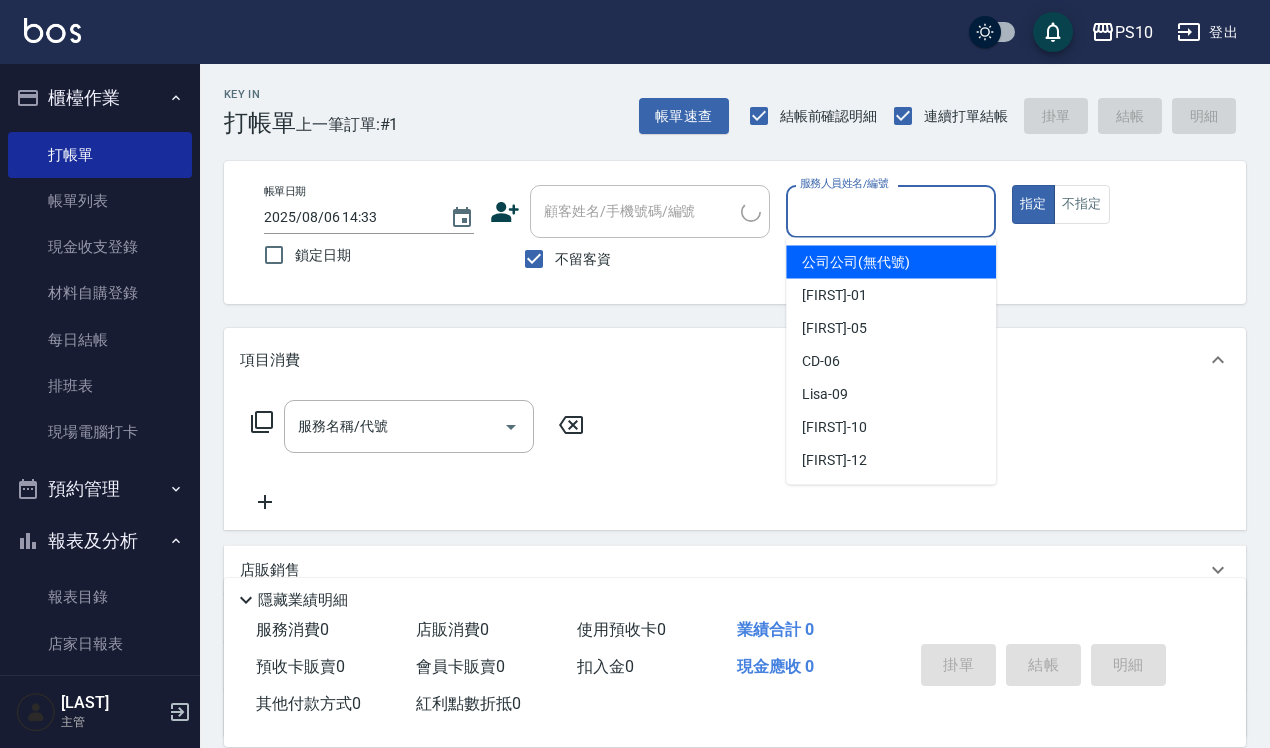 click on "服務人員姓名/編號" at bounding box center [891, 211] 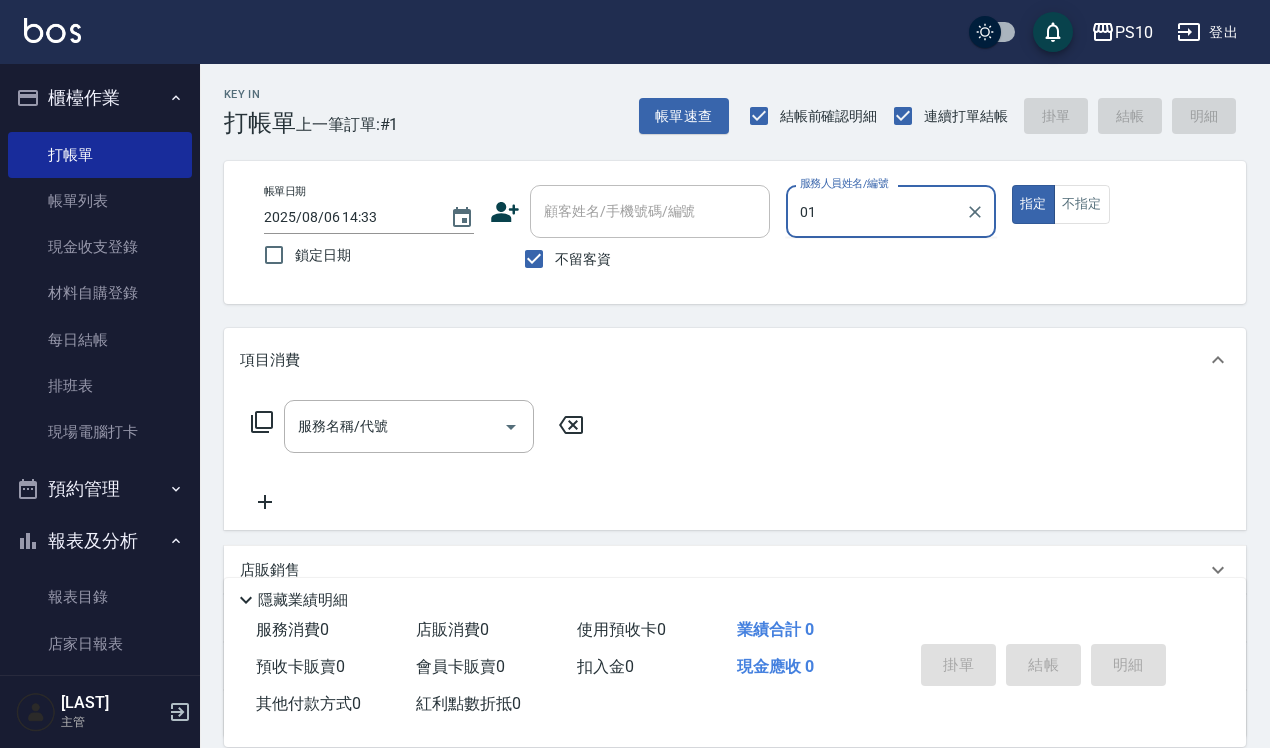 type on "[FIRST]-01" 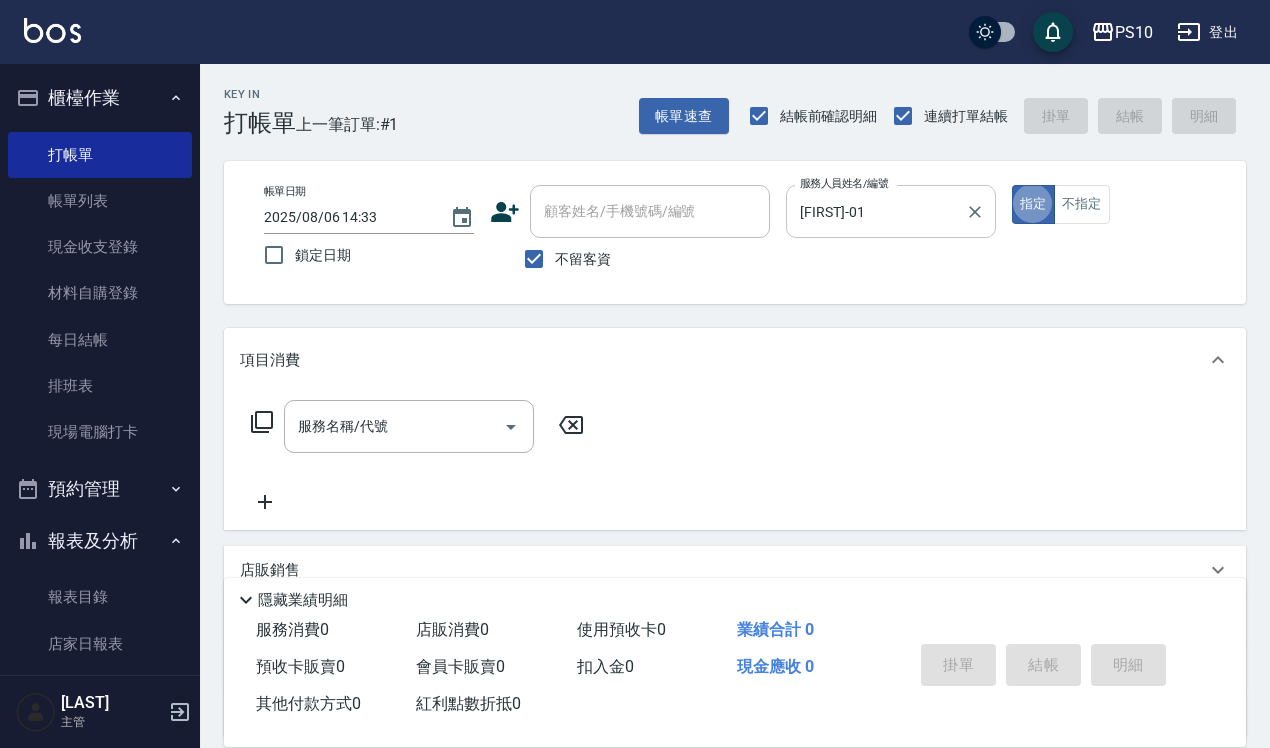 type on "true" 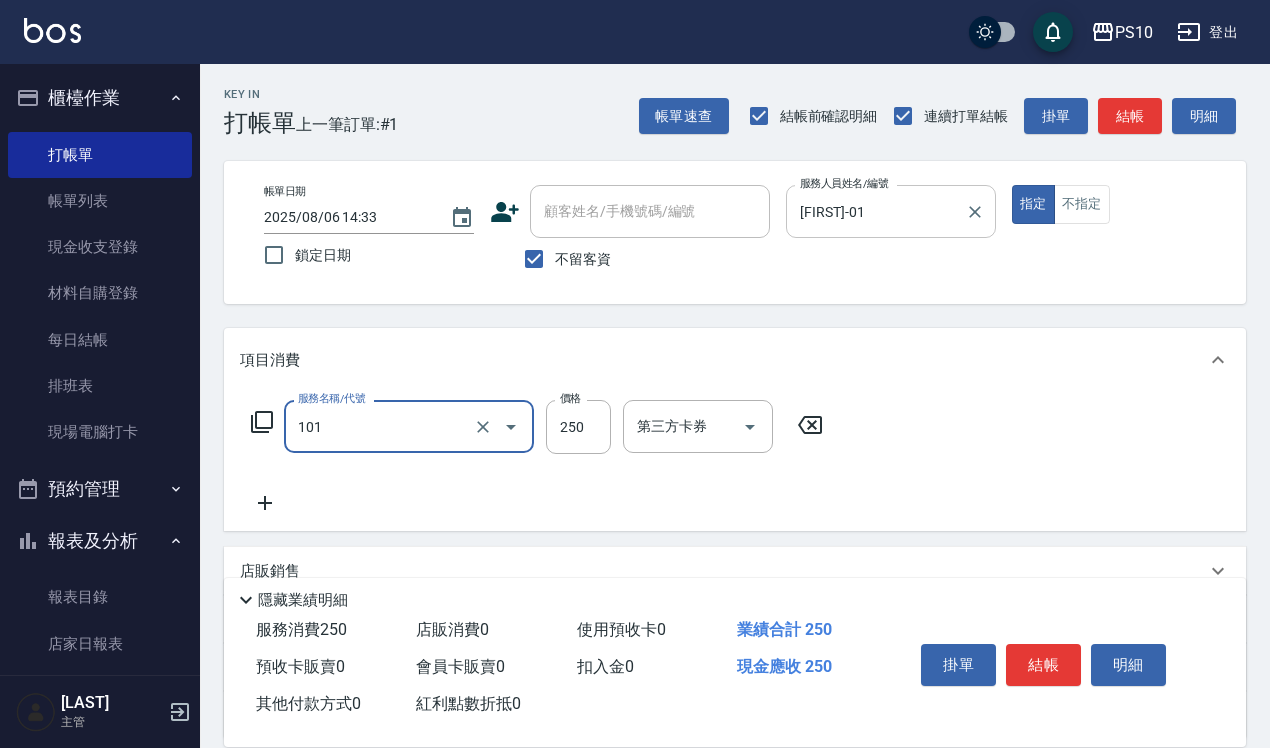 type on "洗髮(101)" 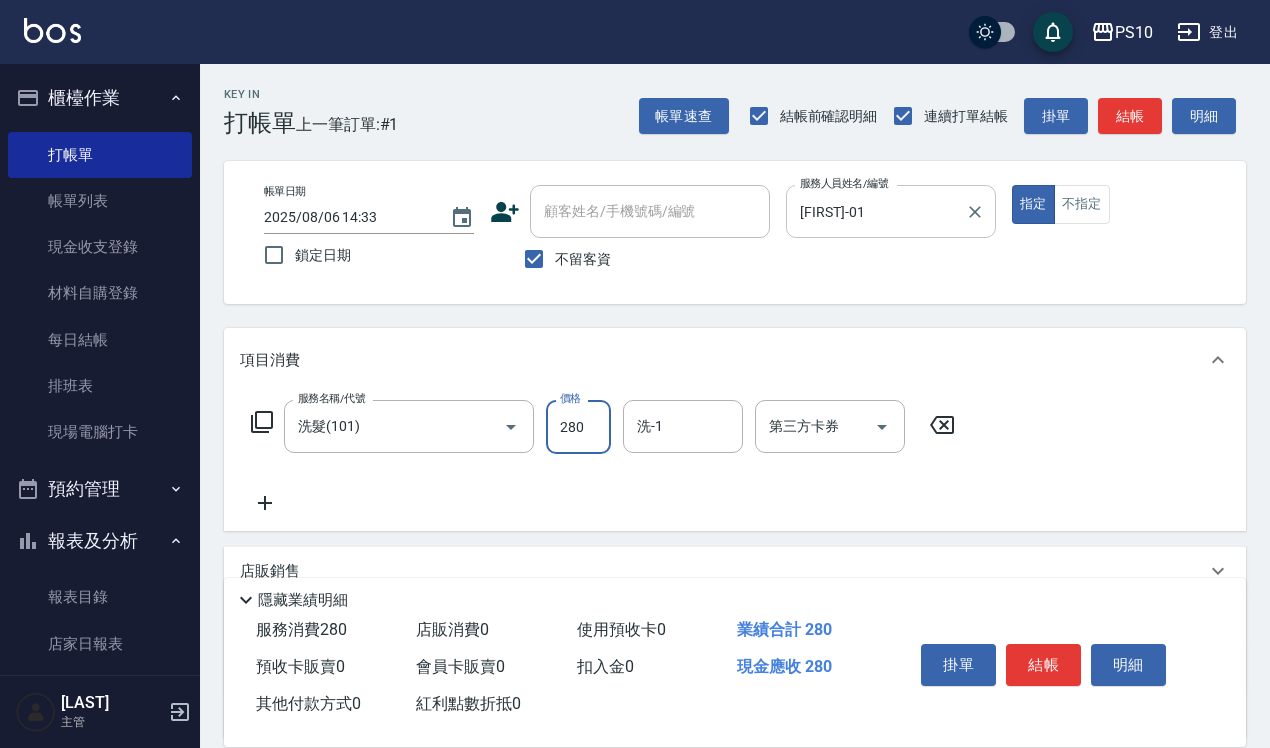 type on "280" 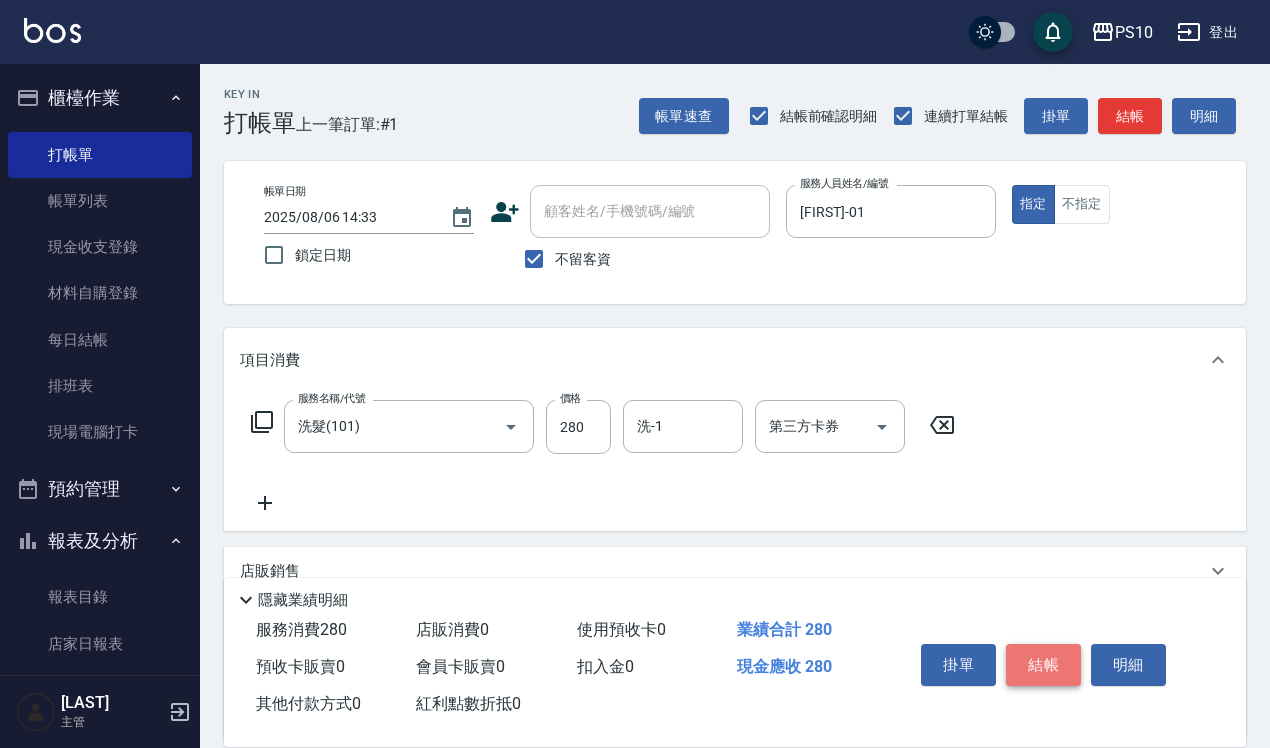 click on "結帳" at bounding box center (1043, 665) 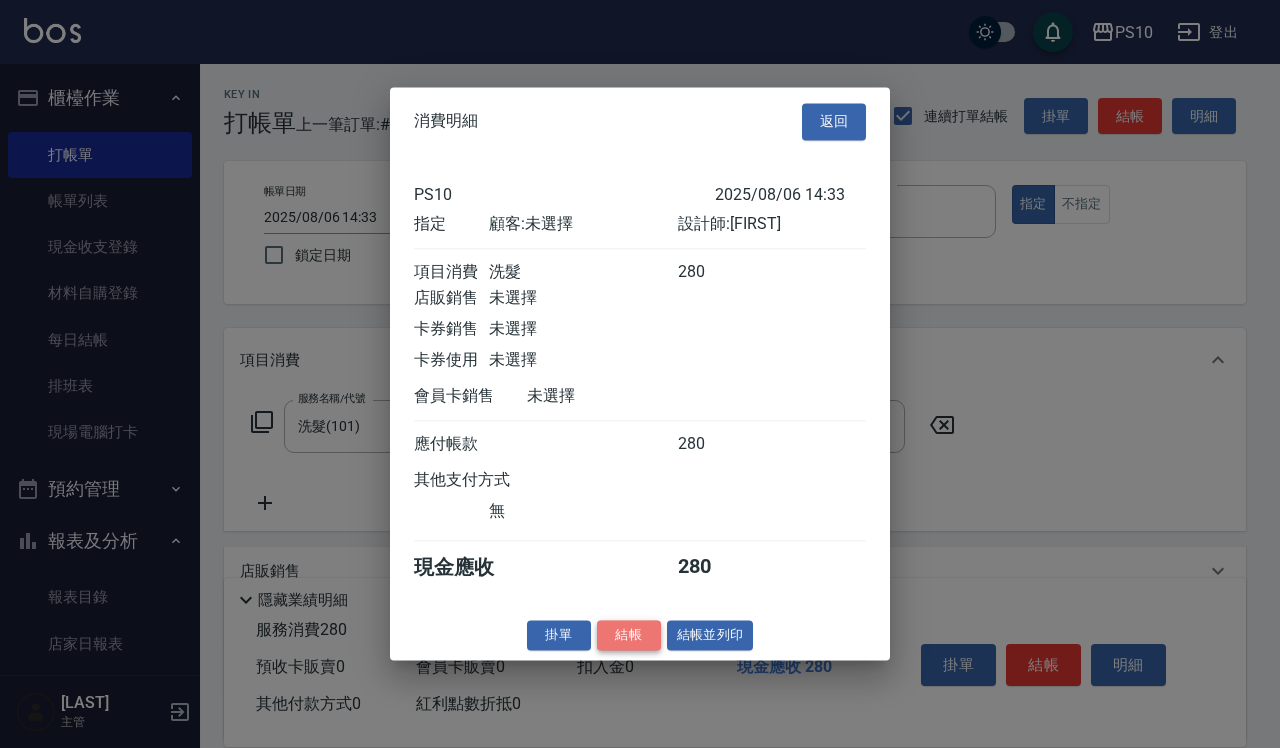 click on "結帳" at bounding box center (629, 635) 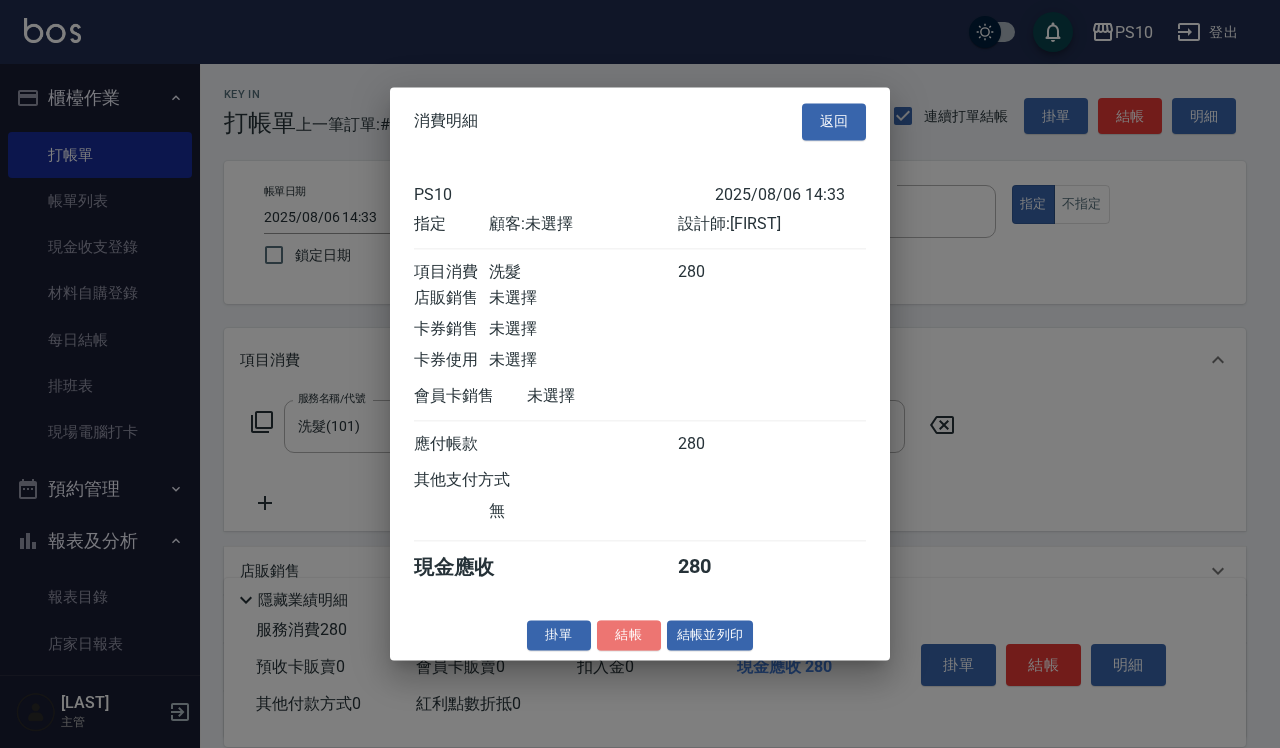 type 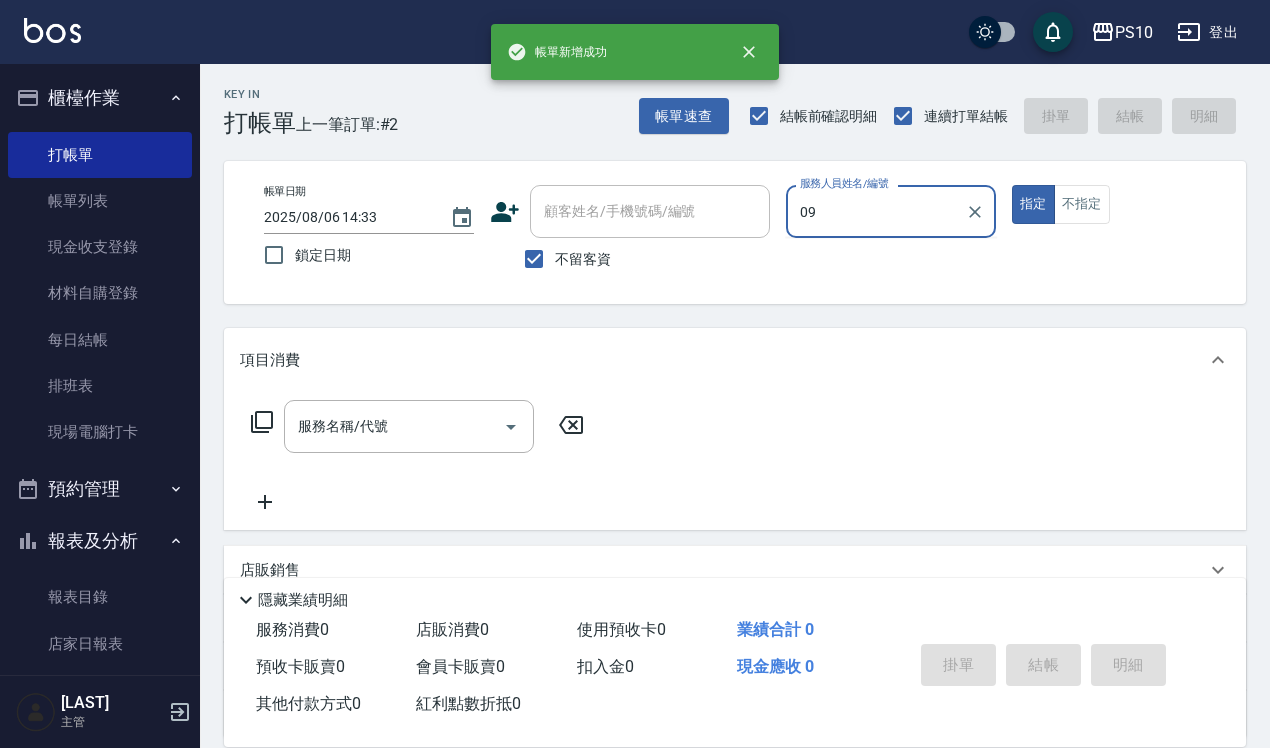 type on "[FIRST]-09" 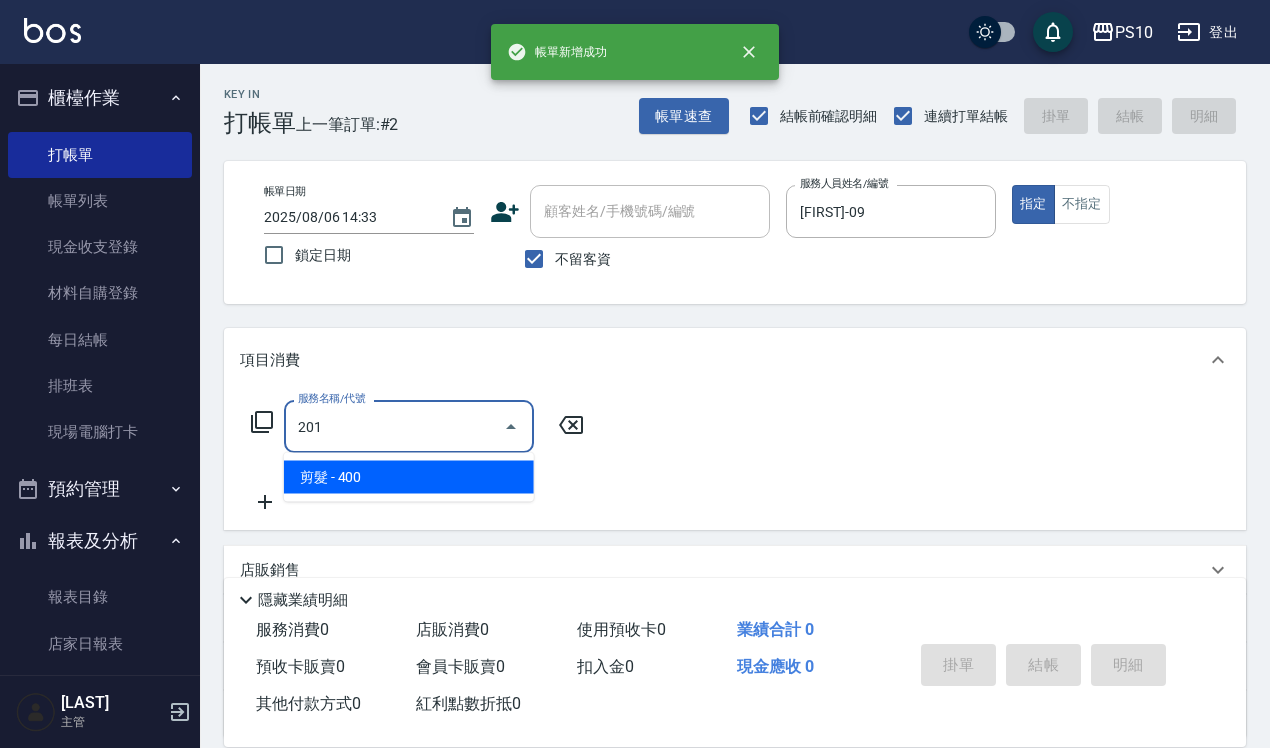 type on "剪髮(201)" 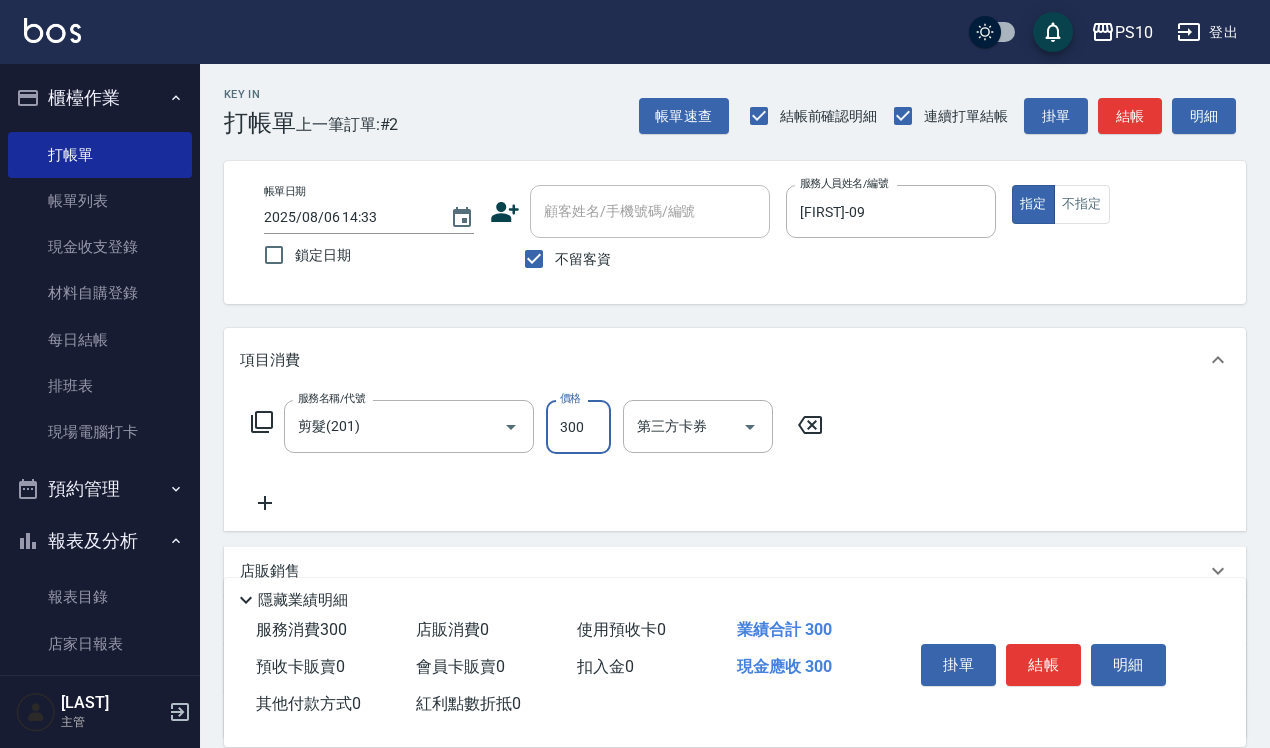 type on "300" 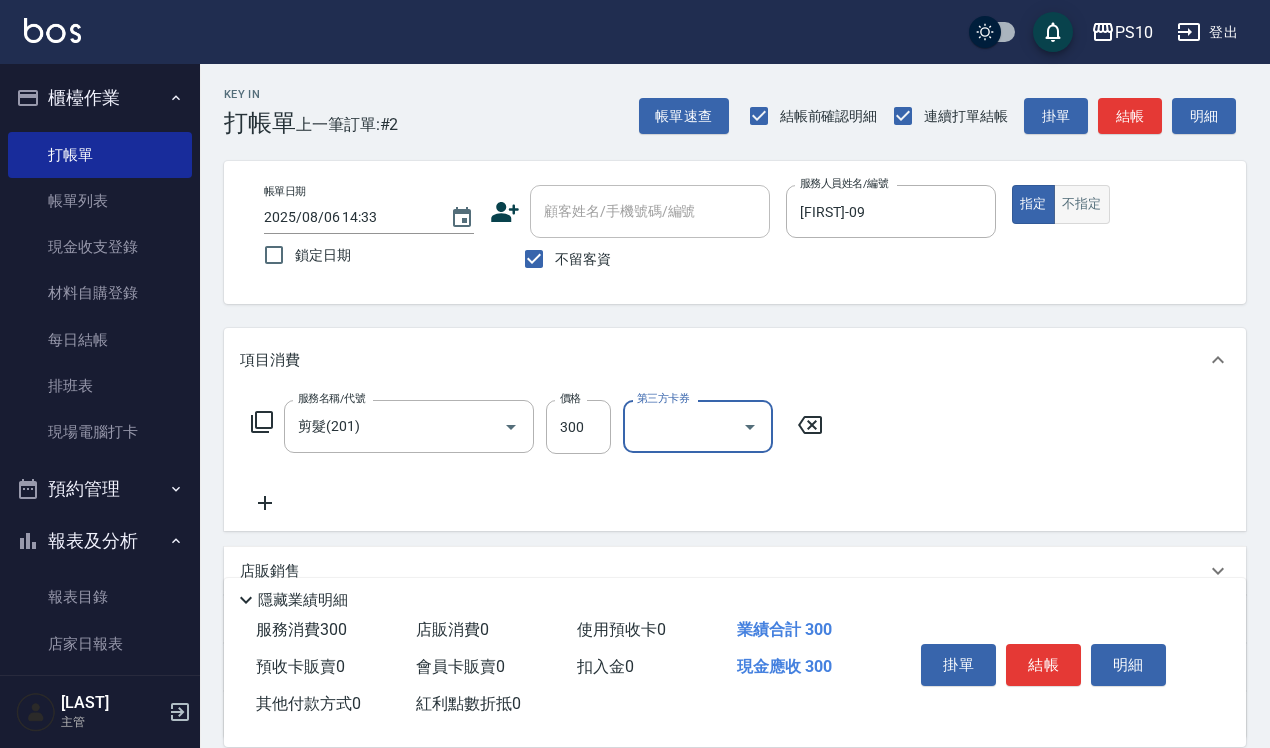 click on "不指定" at bounding box center (1082, 204) 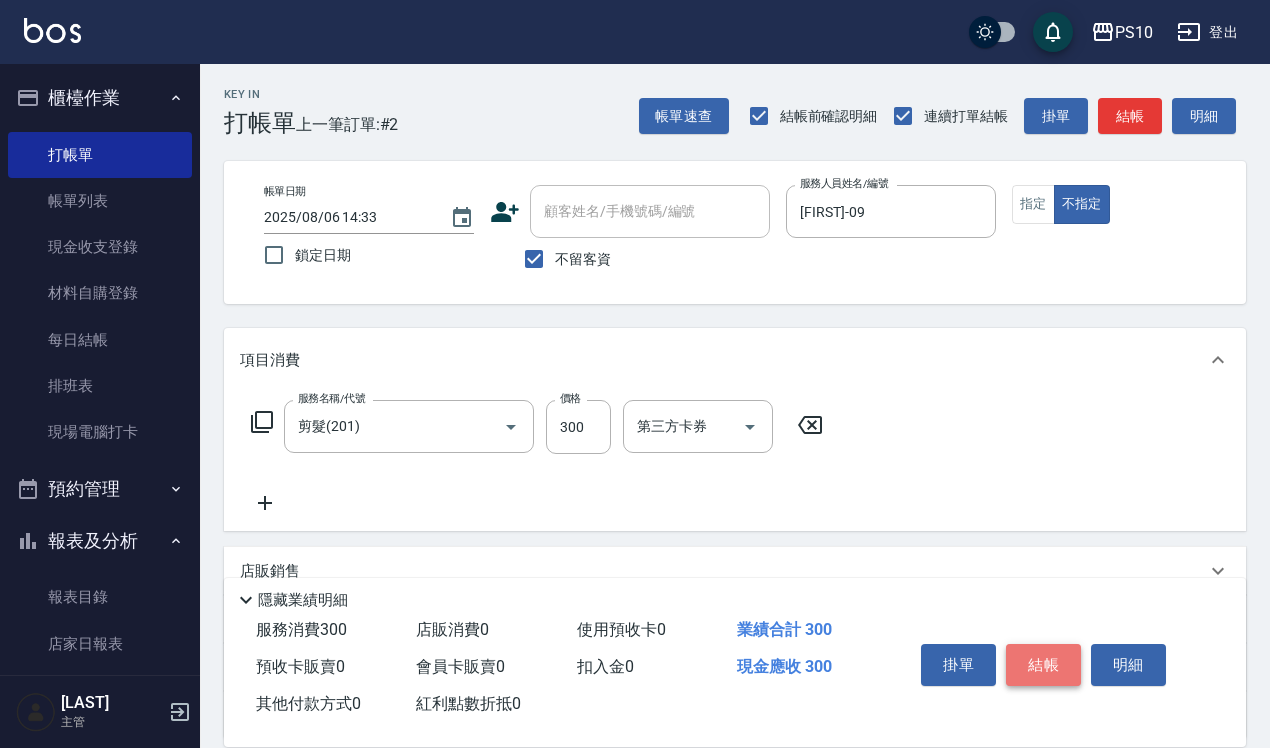 click on "結帳" at bounding box center [1043, 665] 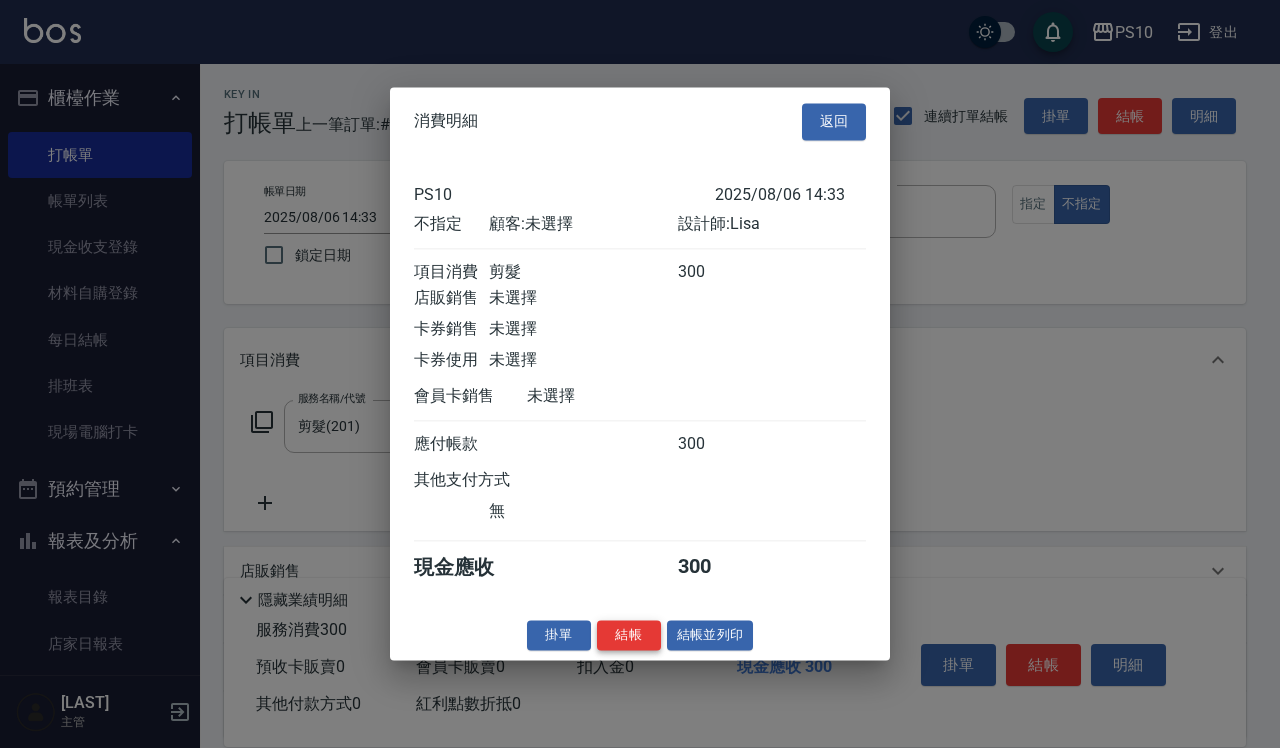 click on "結帳" at bounding box center [629, 635] 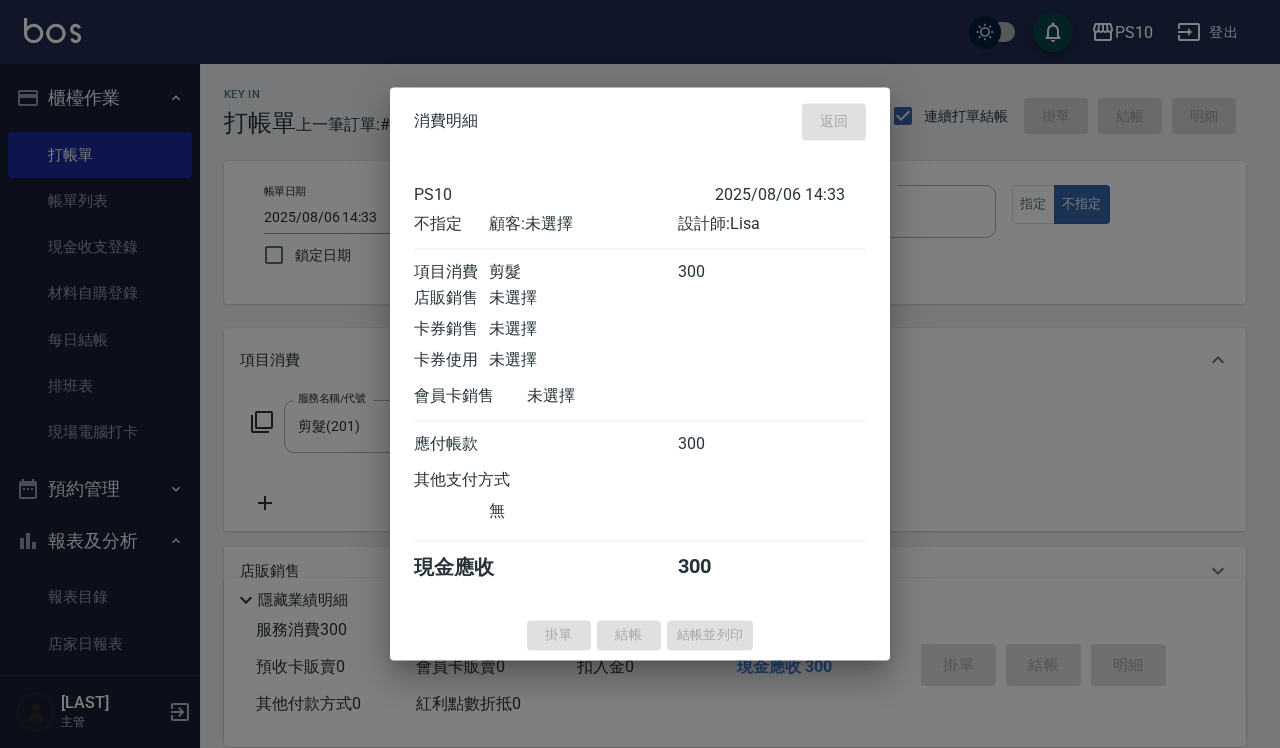 type 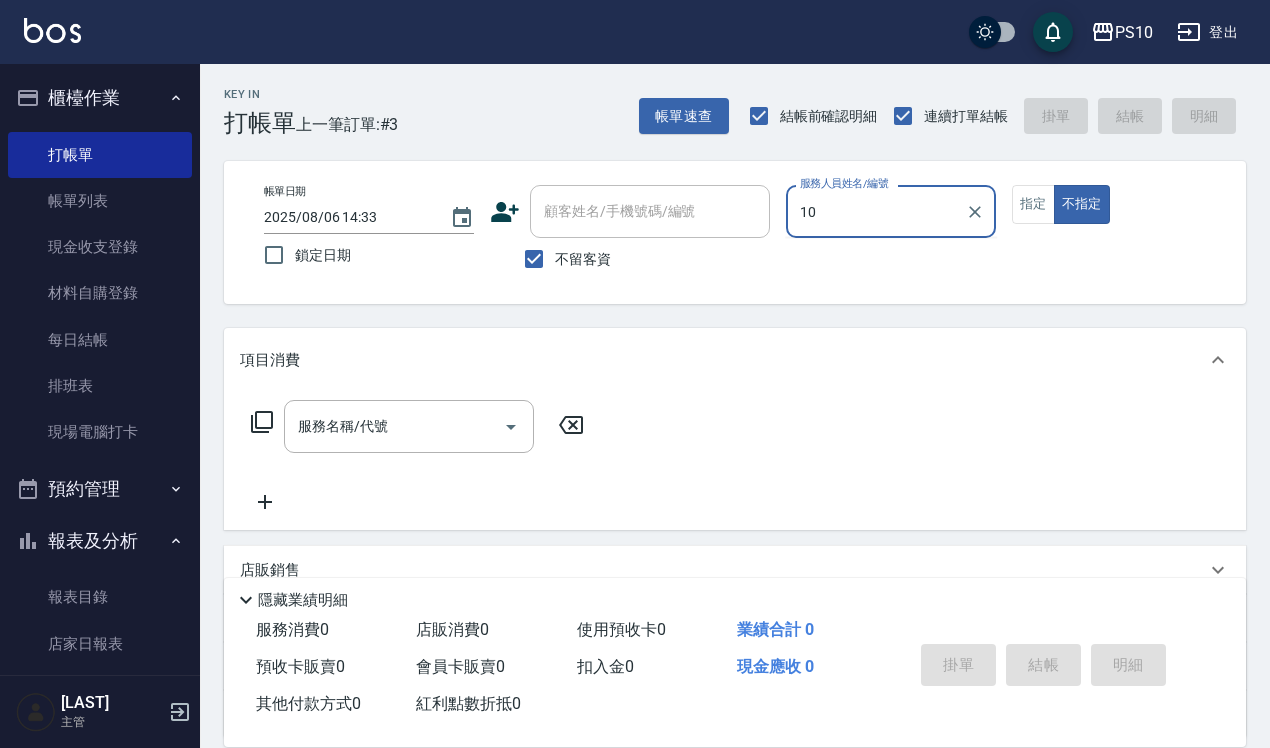 type on "[FIRST]-10" 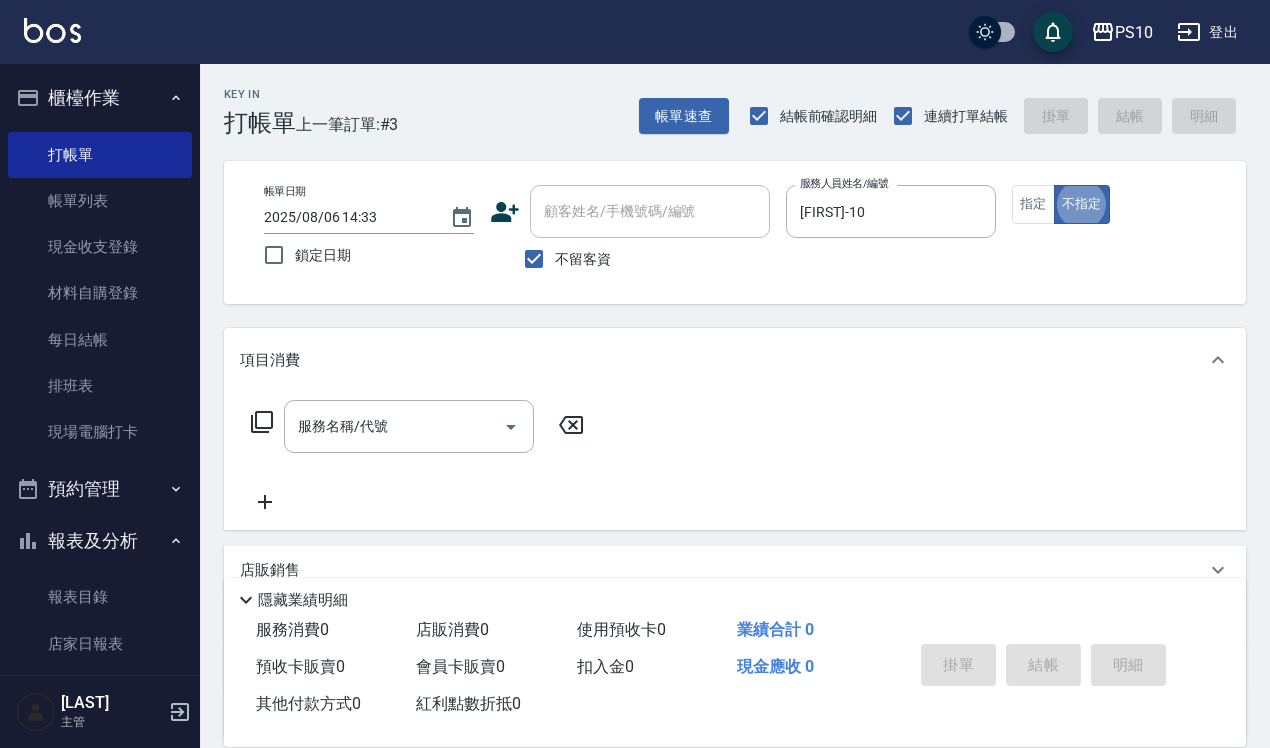 type on "false" 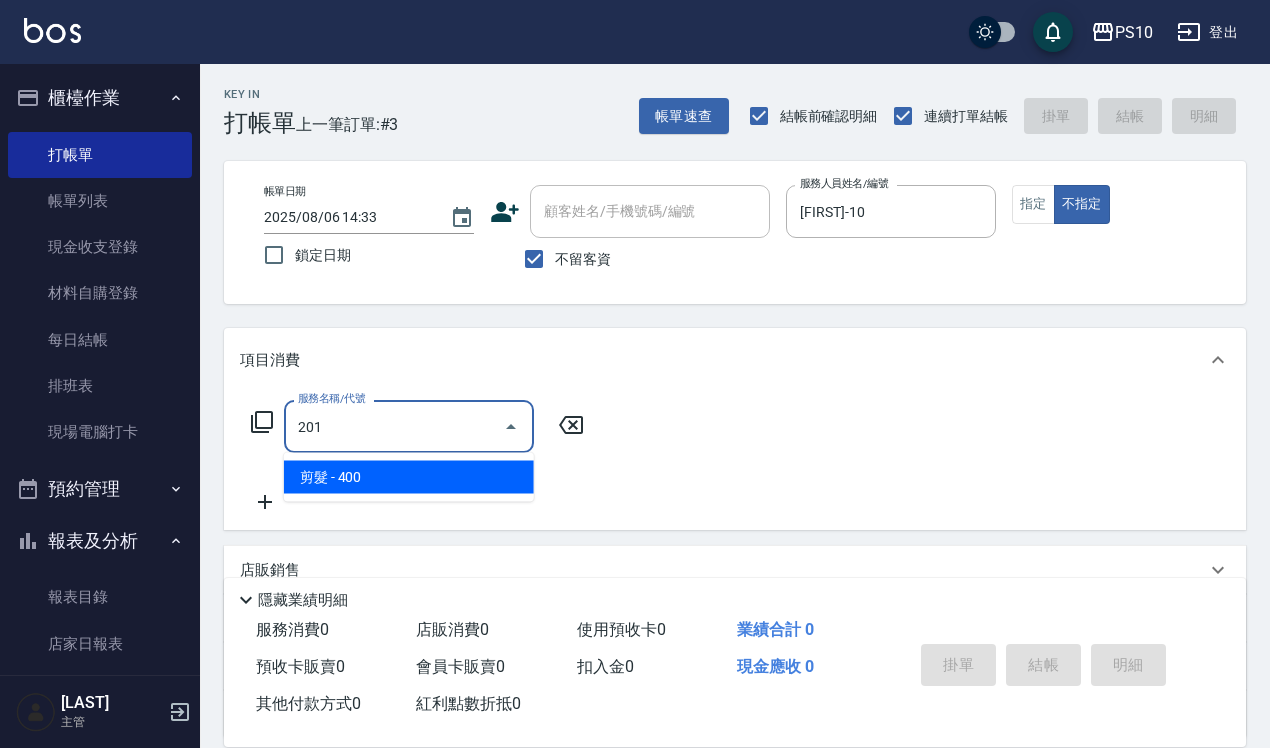 type on "剪髮(201)" 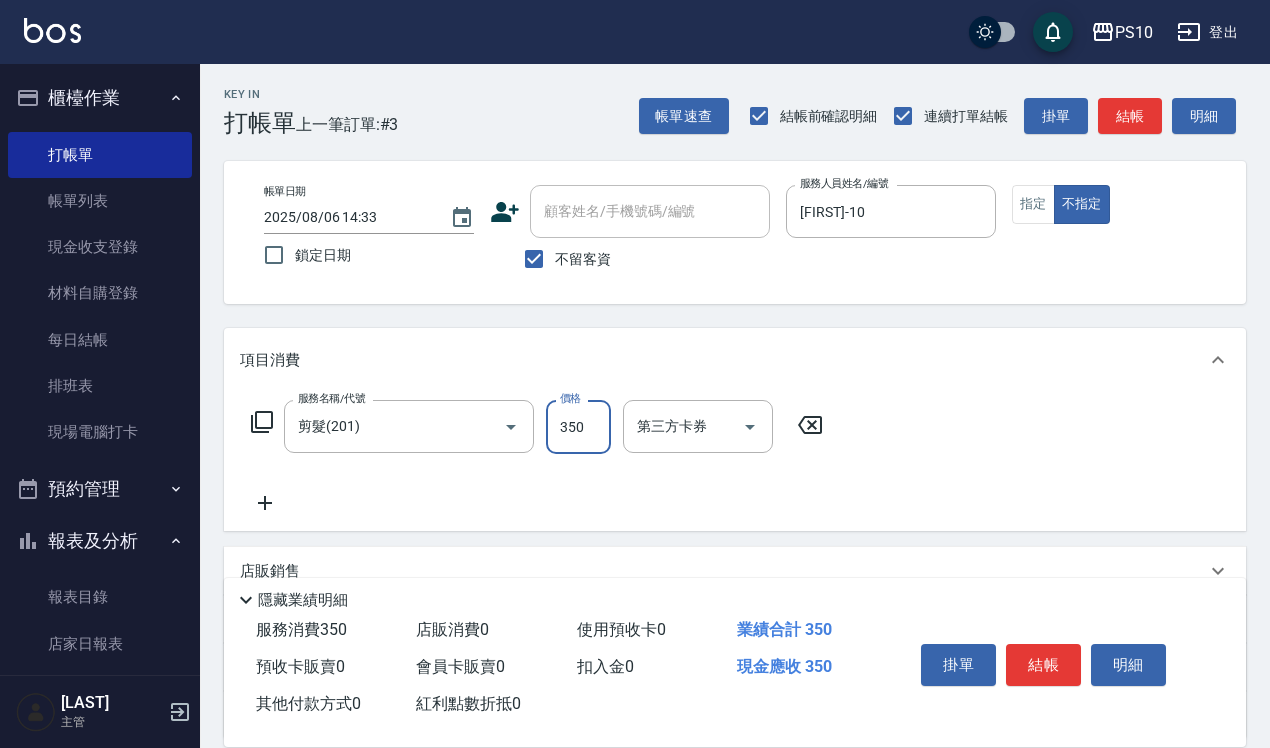 type on "350" 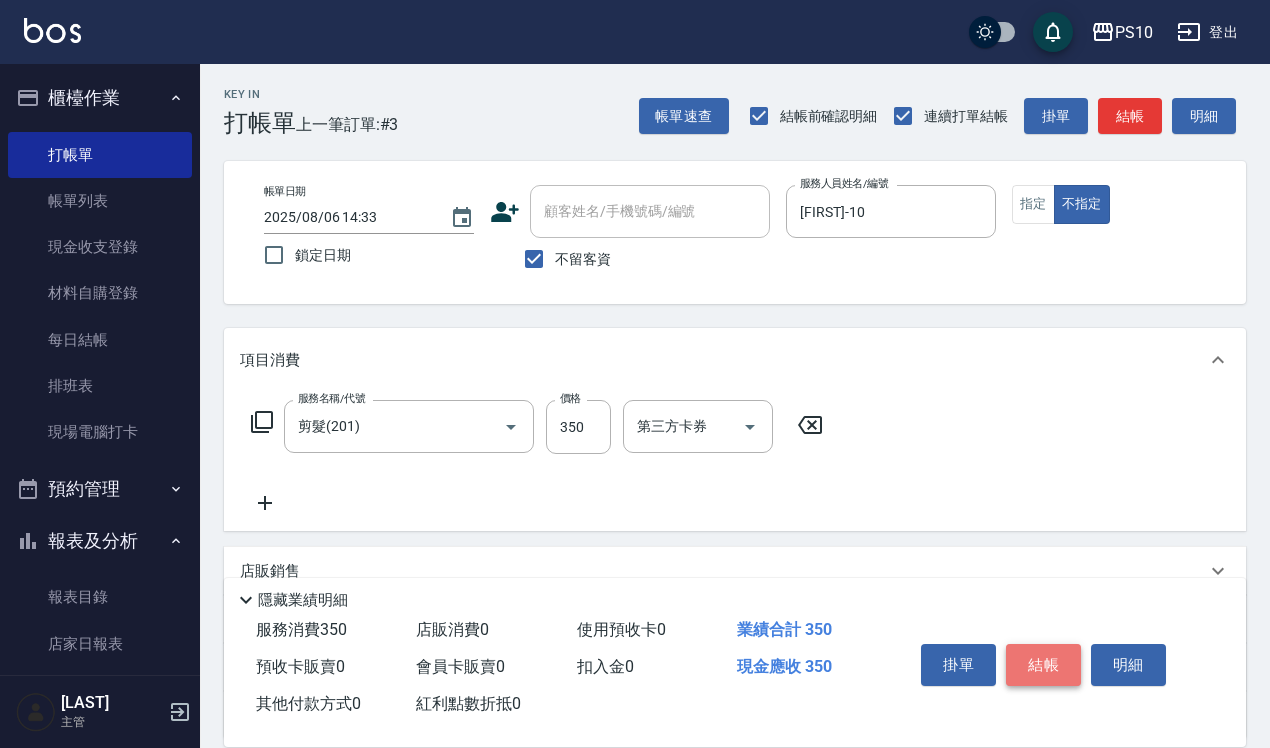 click on "結帳" at bounding box center [1043, 665] 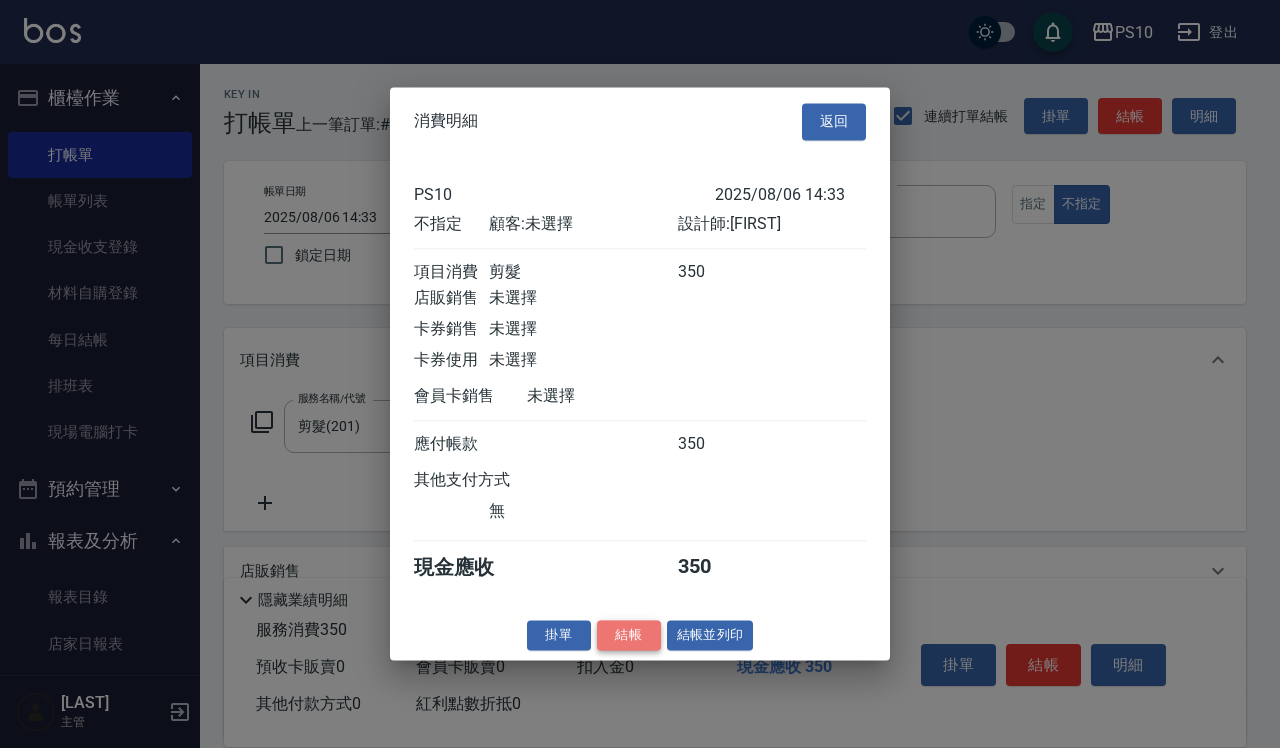 click on "結帳" at bounding box center (629, 635) 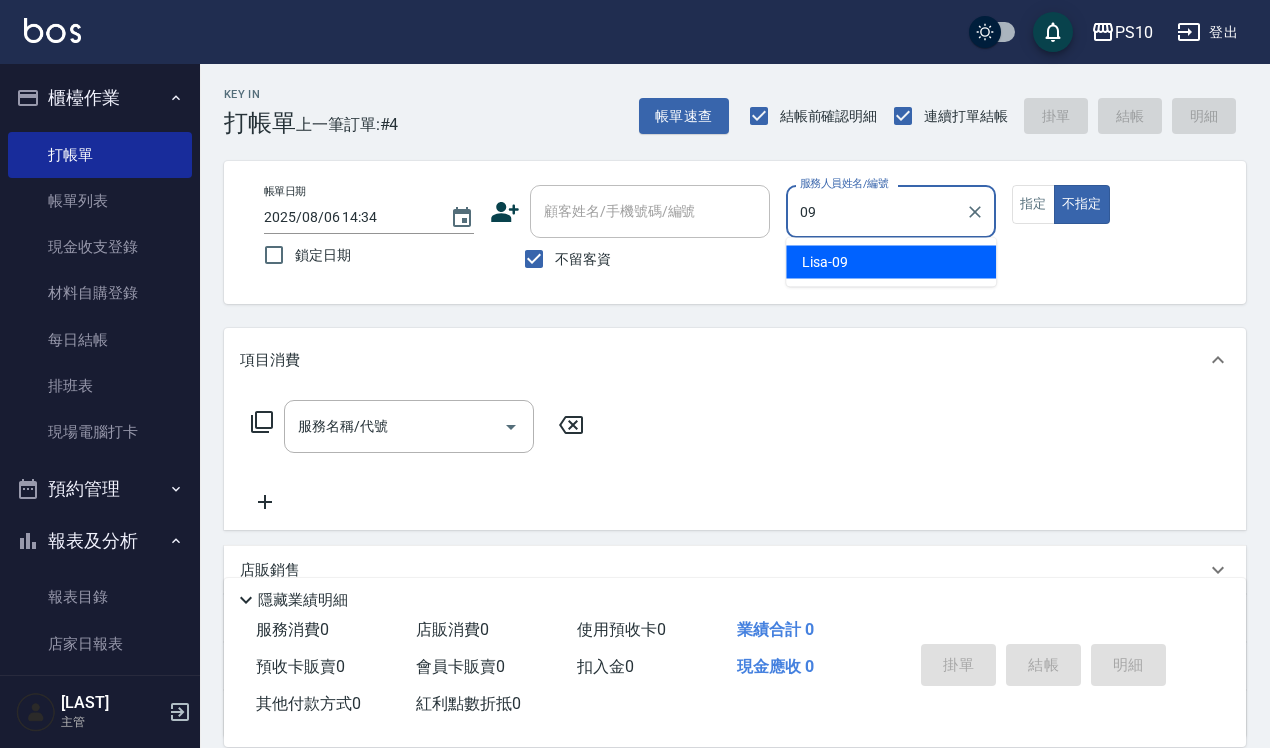 type on "[FIRST]-09" 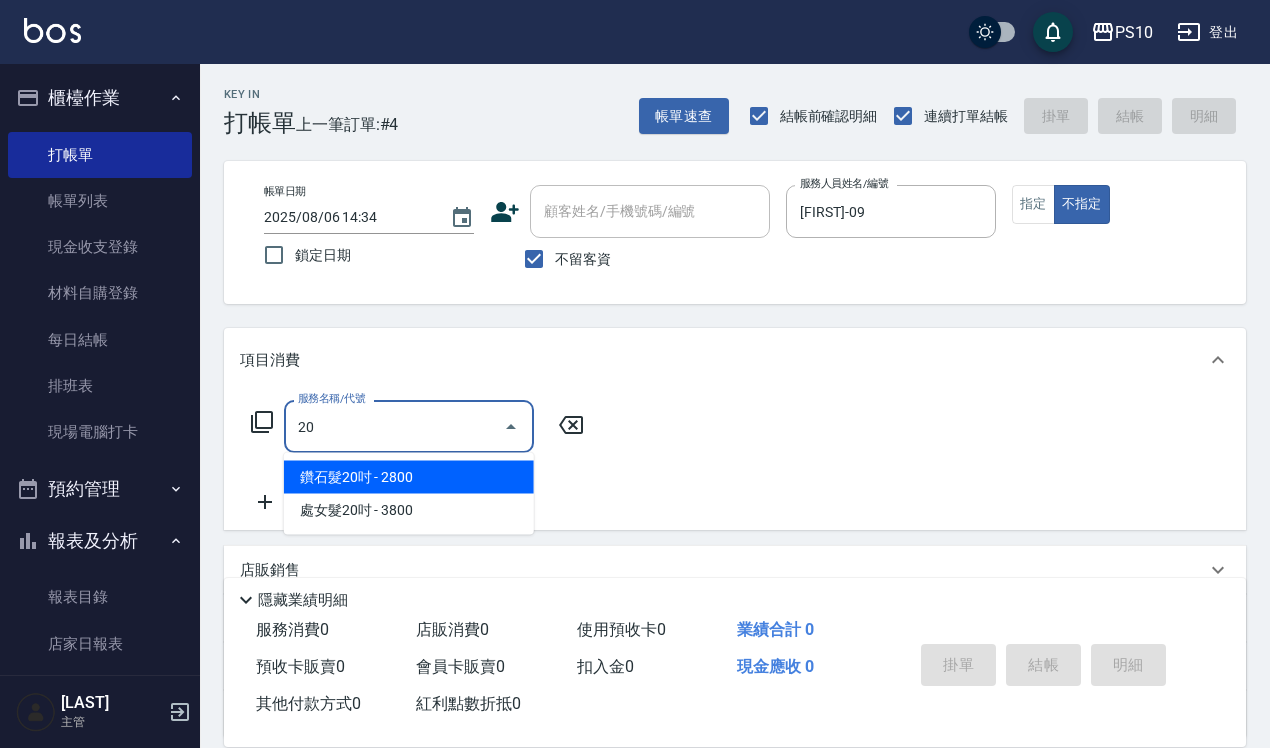 type on "2" 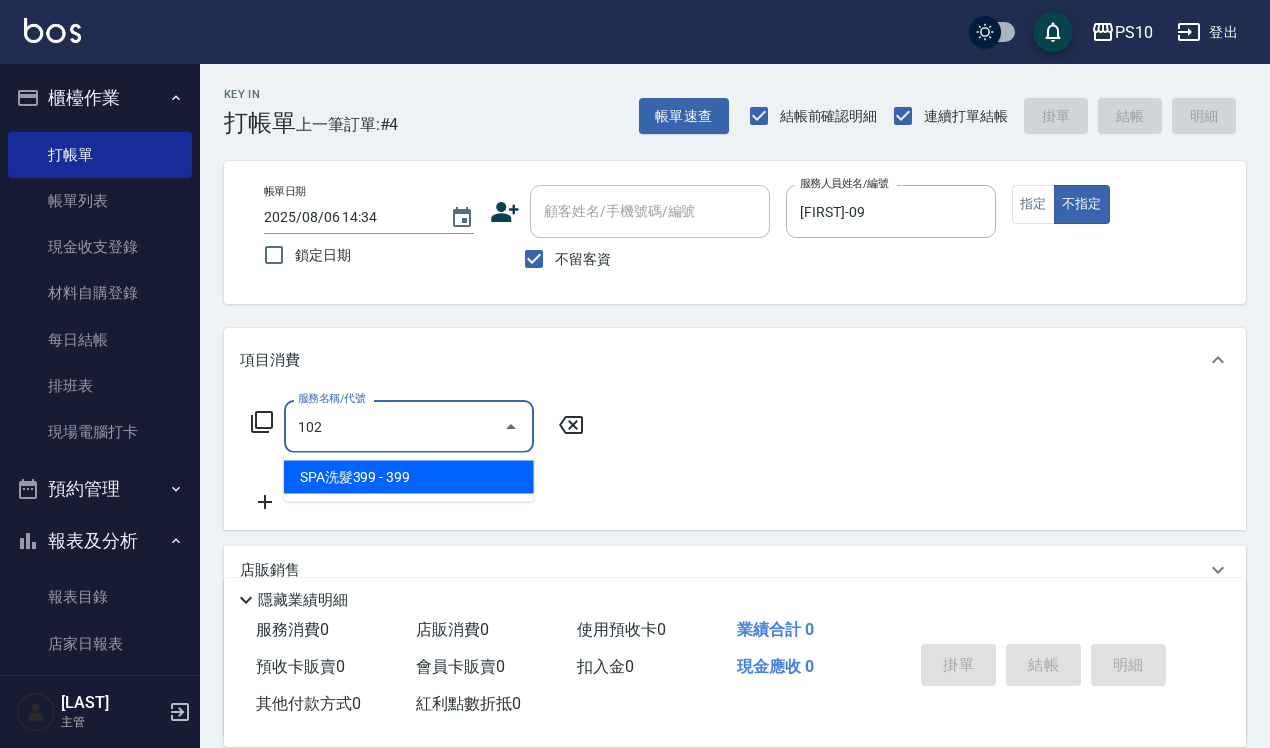 type on "SPA洗髮399(102)" 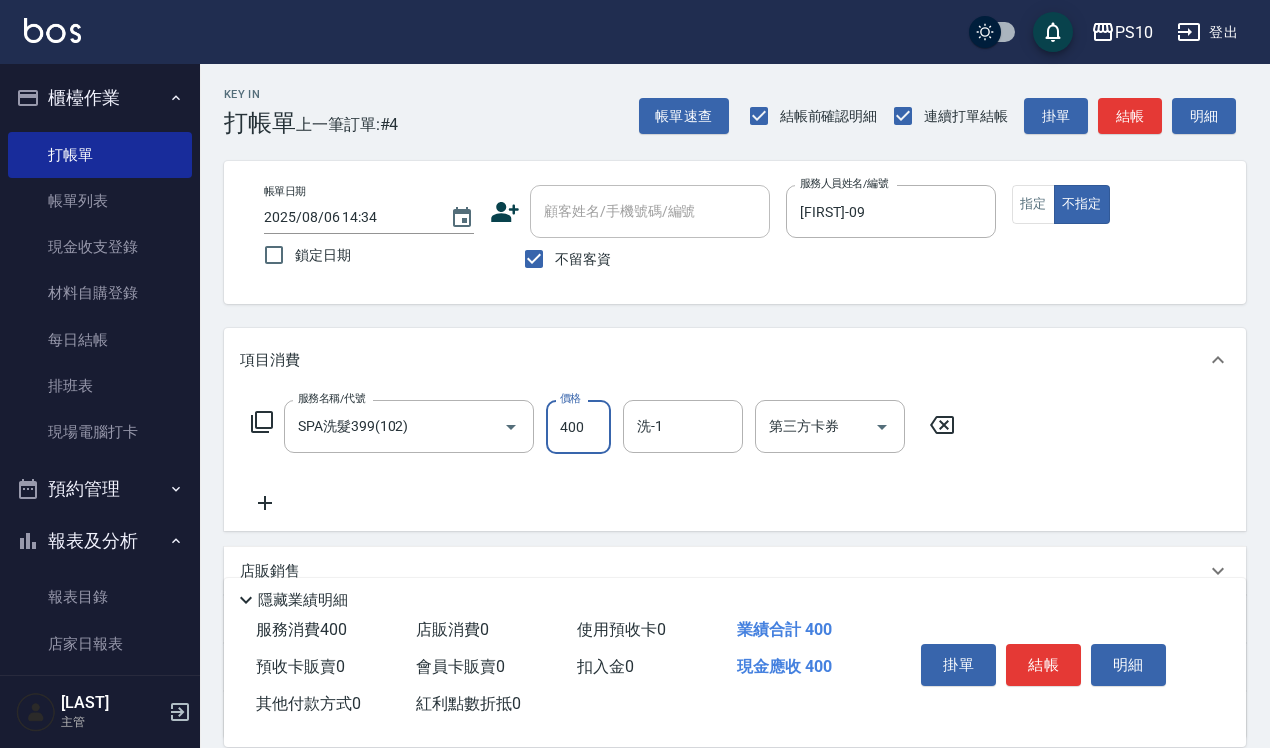 type on "400" 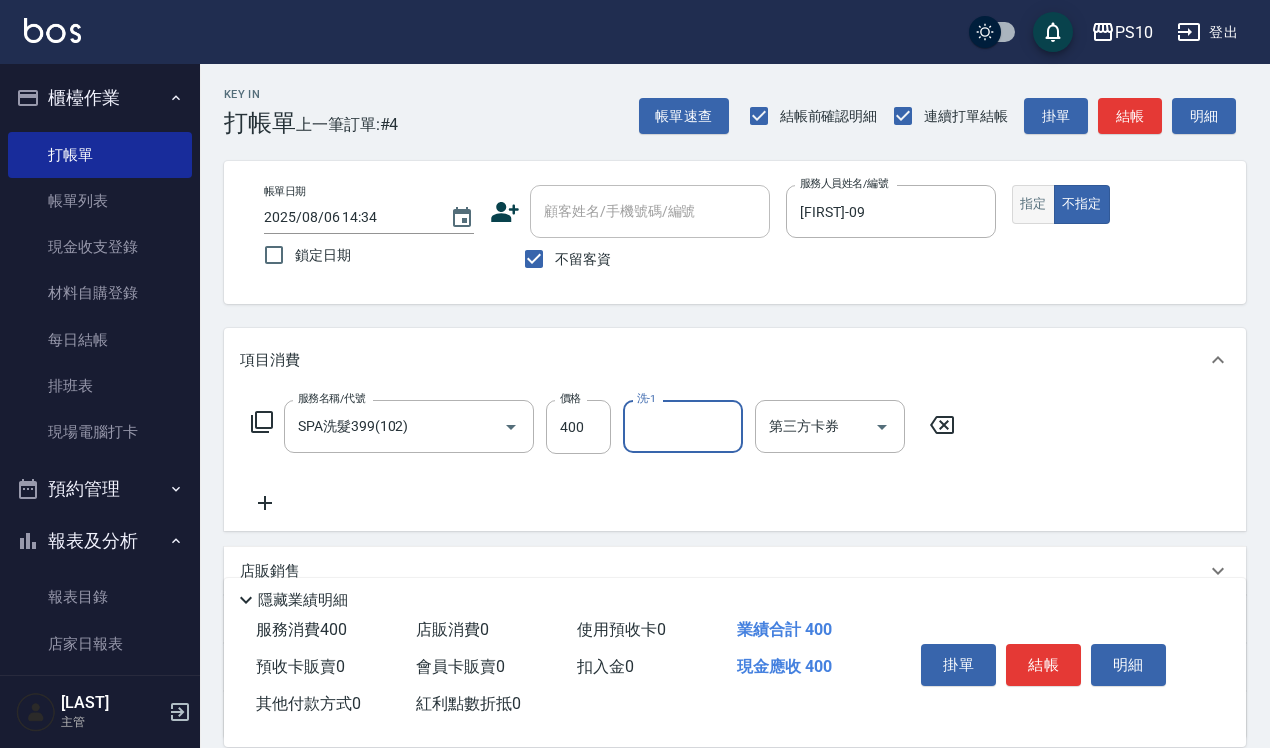 click on "指定" at bounding box center [1033, 204] 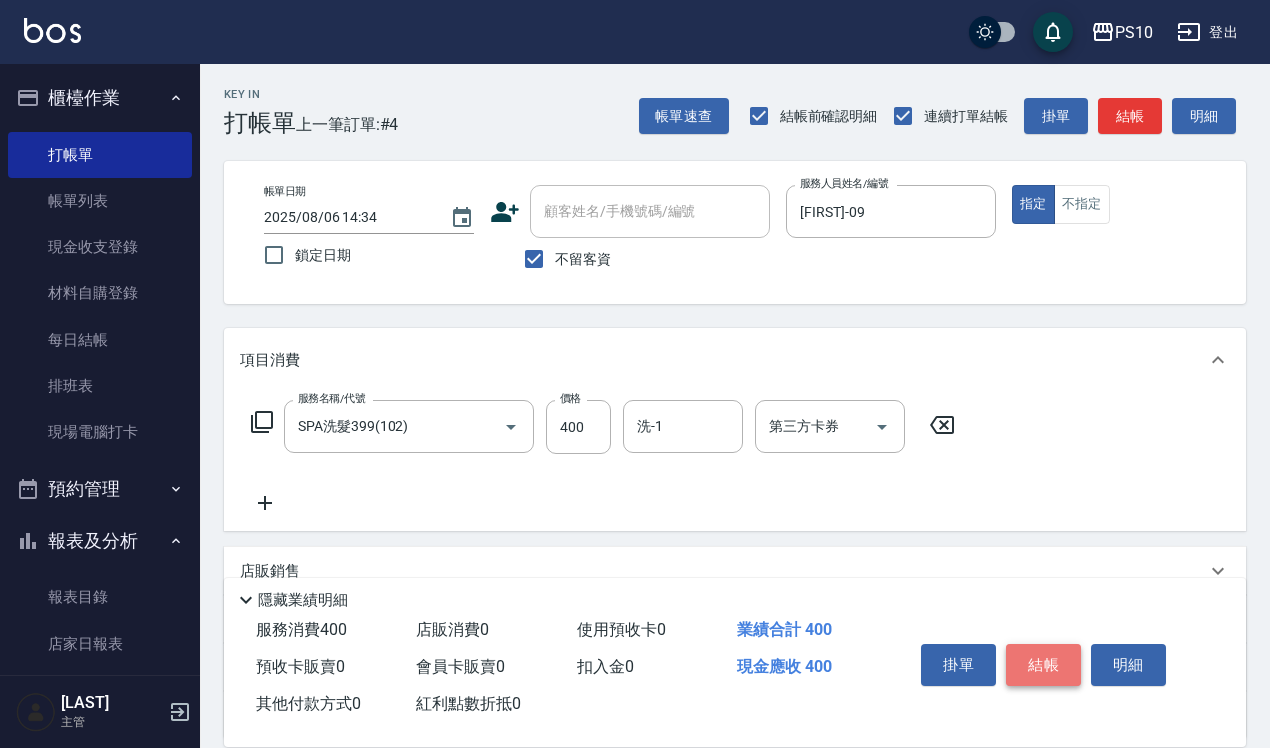 click on "結帳" at bounding box center (1043, 665) 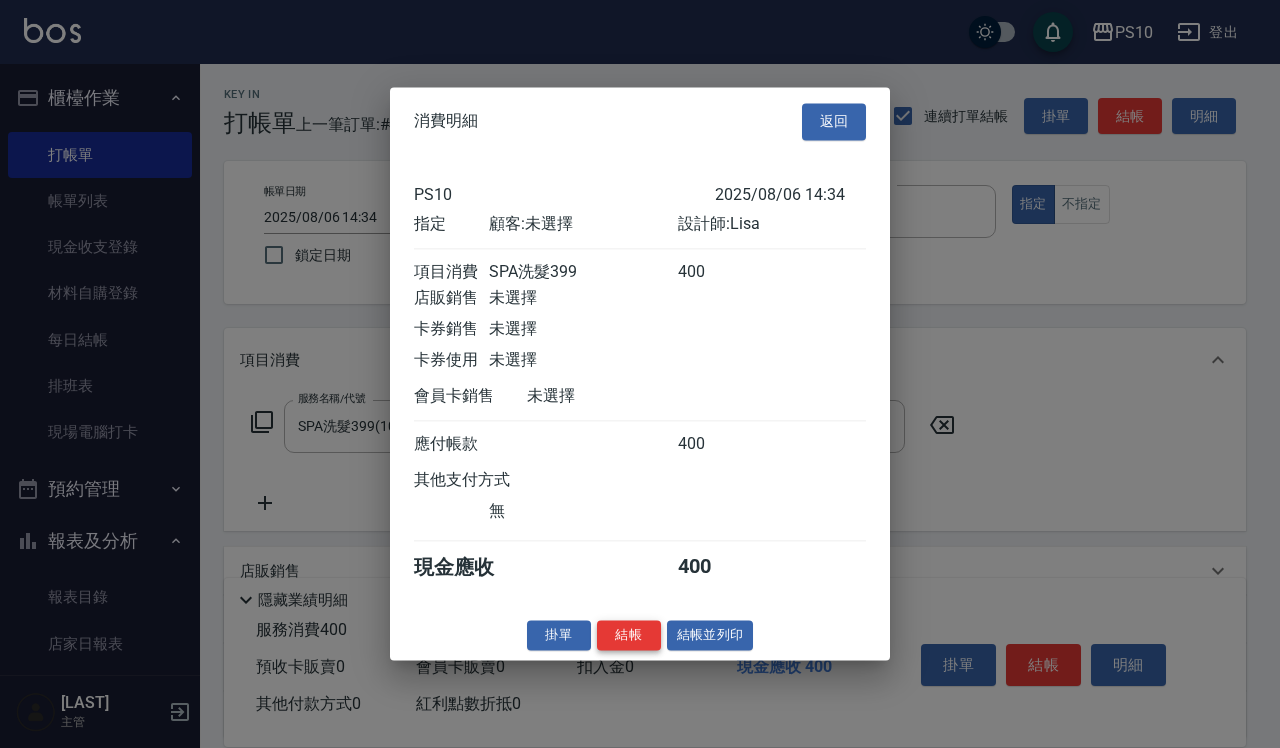 click on "結帳" at bounding box center (629, 635) 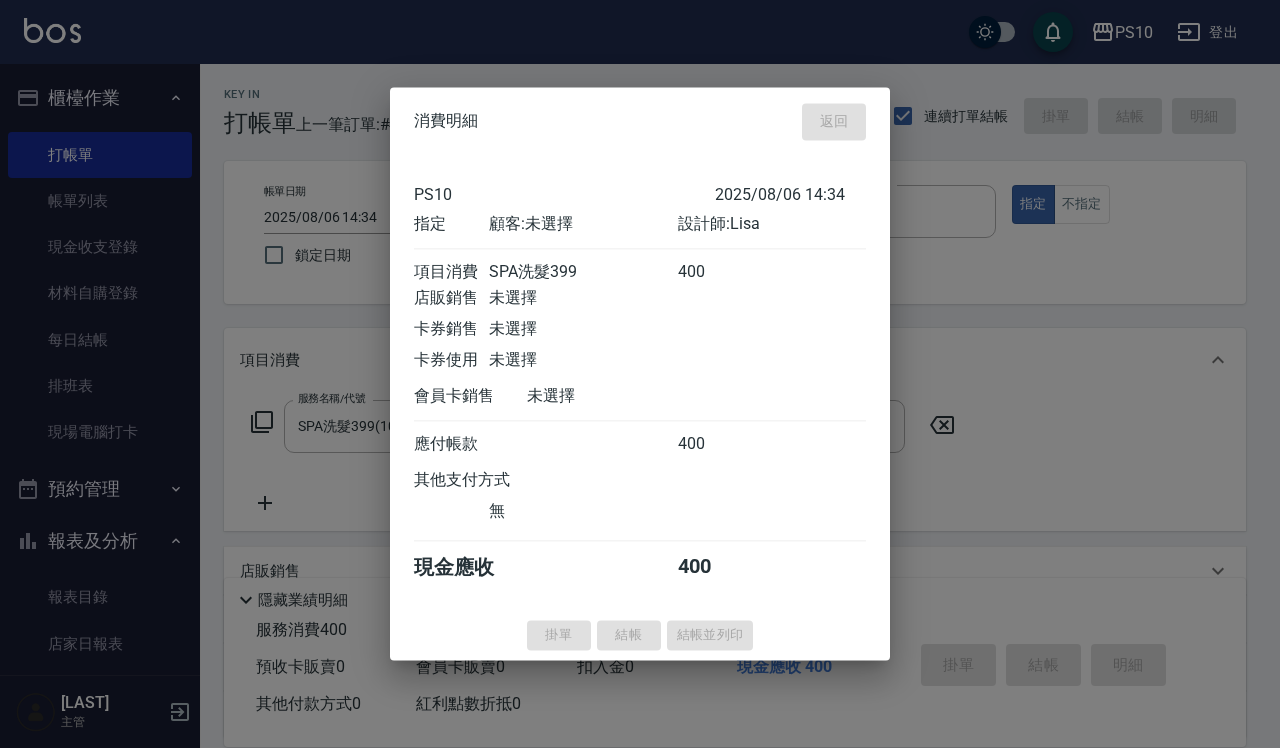 type 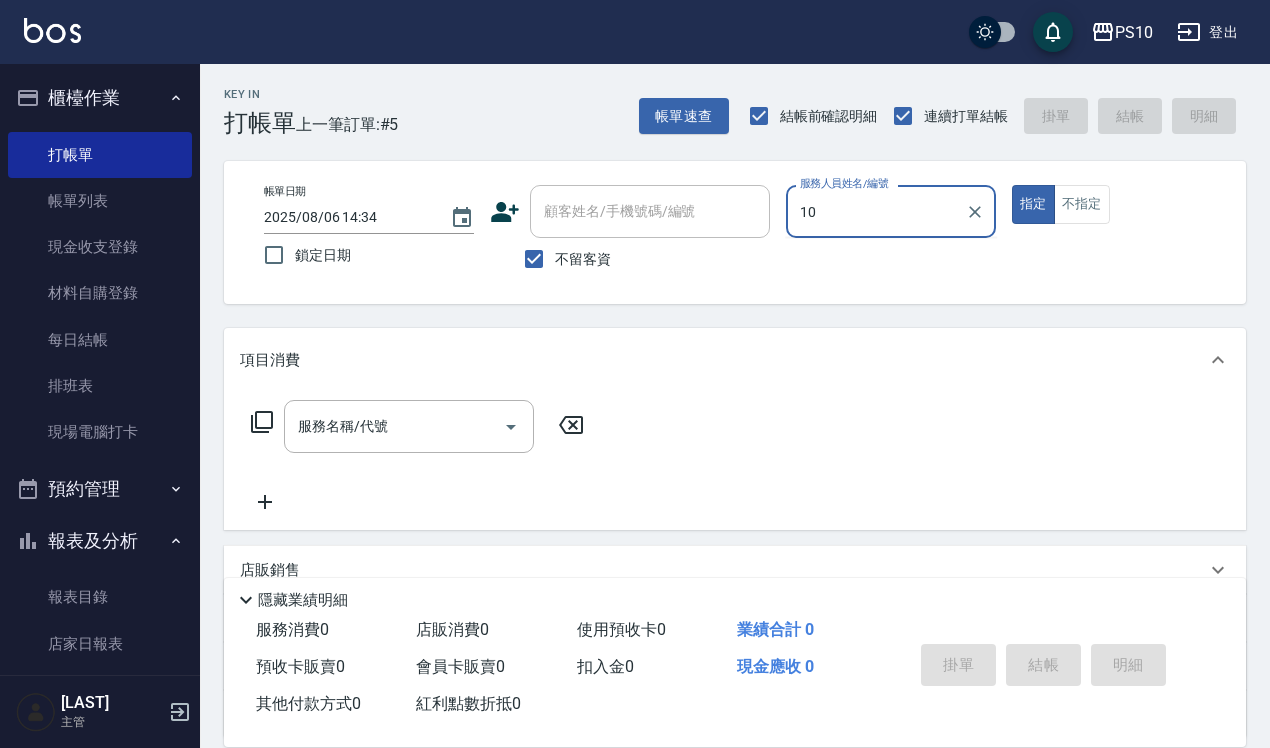 type on "[FIRST]-10" 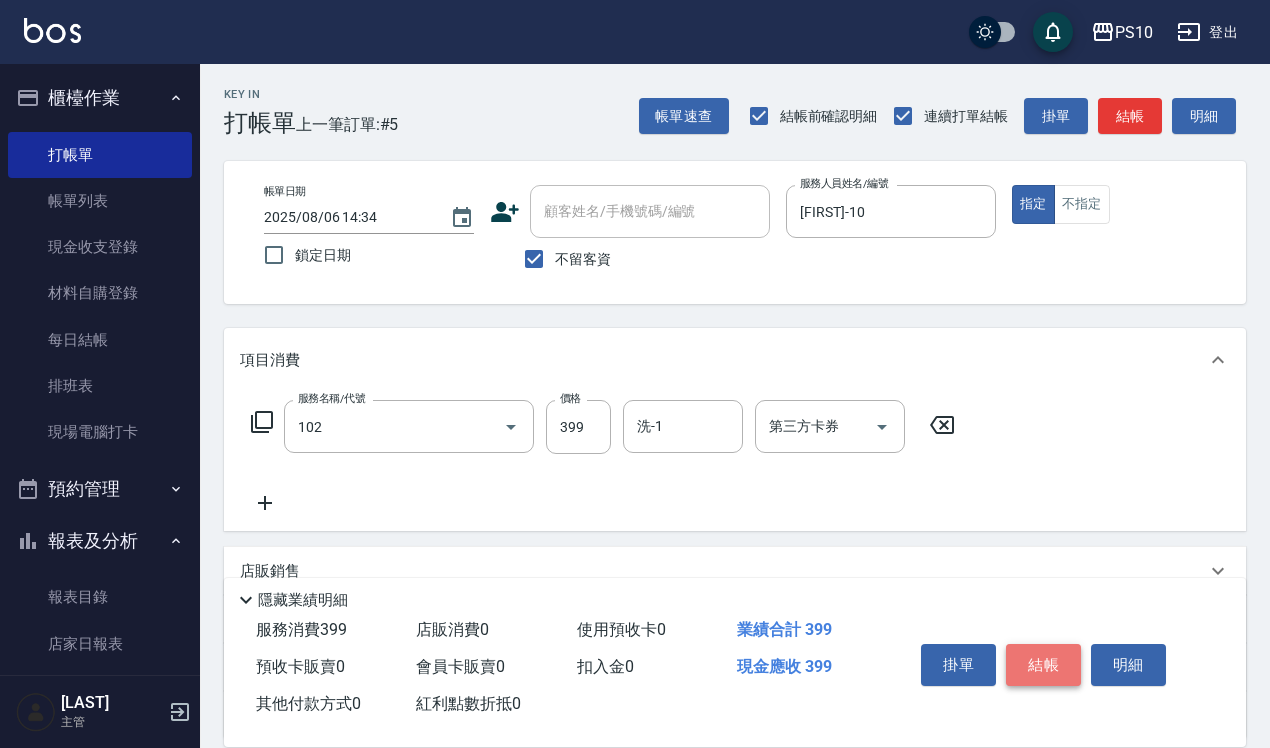 type on "SPA洗髮399(102)" 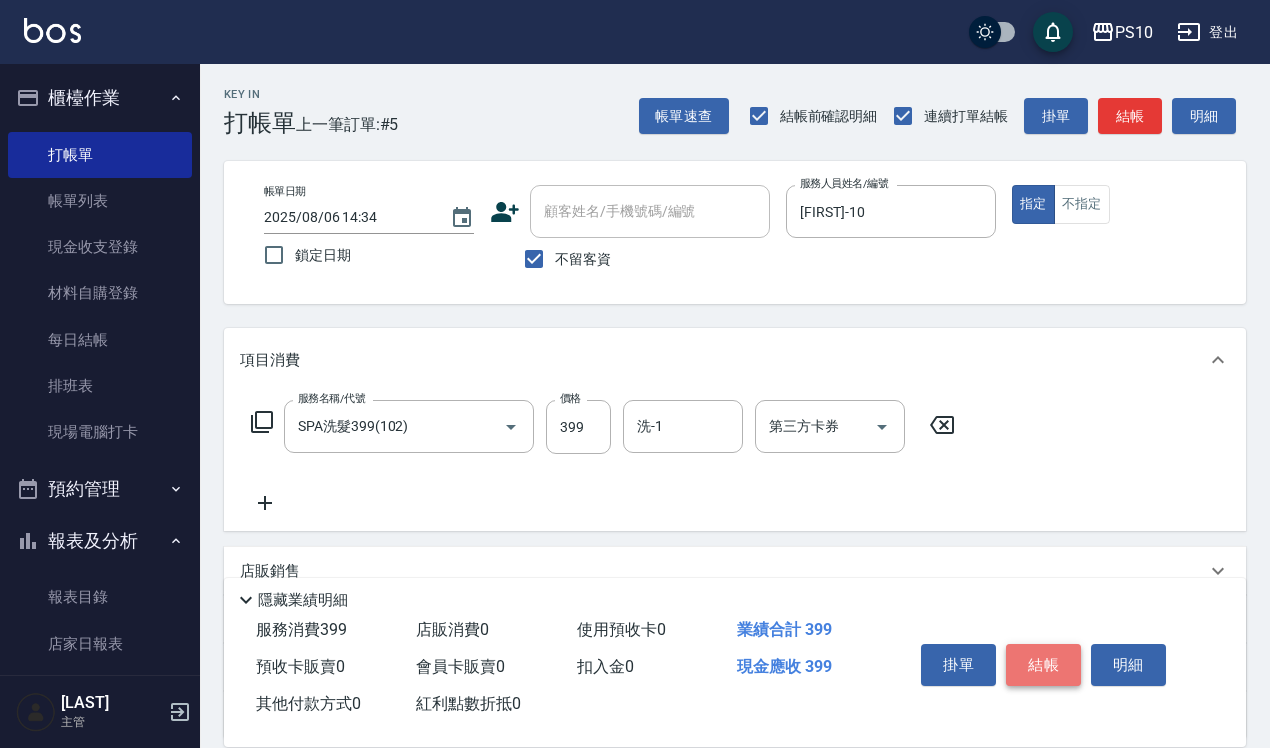 click on "結帳" at bounding box center [1043, 665] 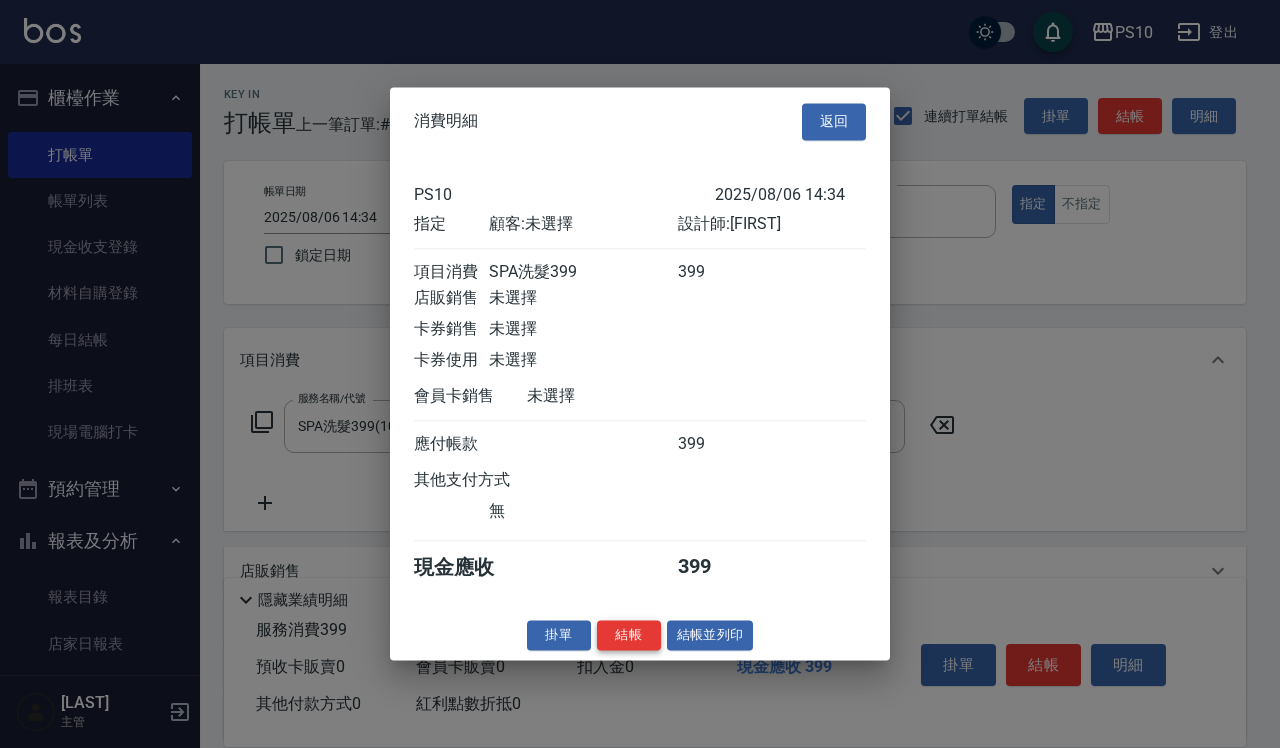 click on "結帳" at bounding box center (629, 635) 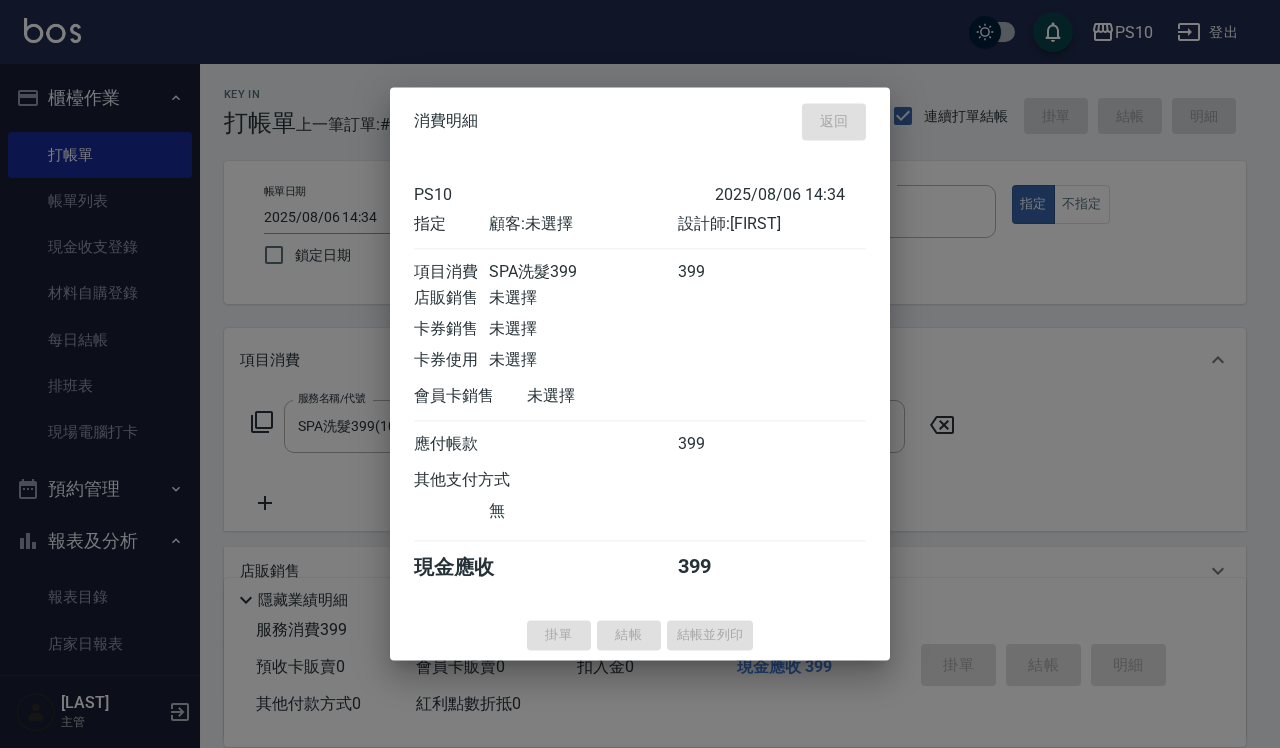 type 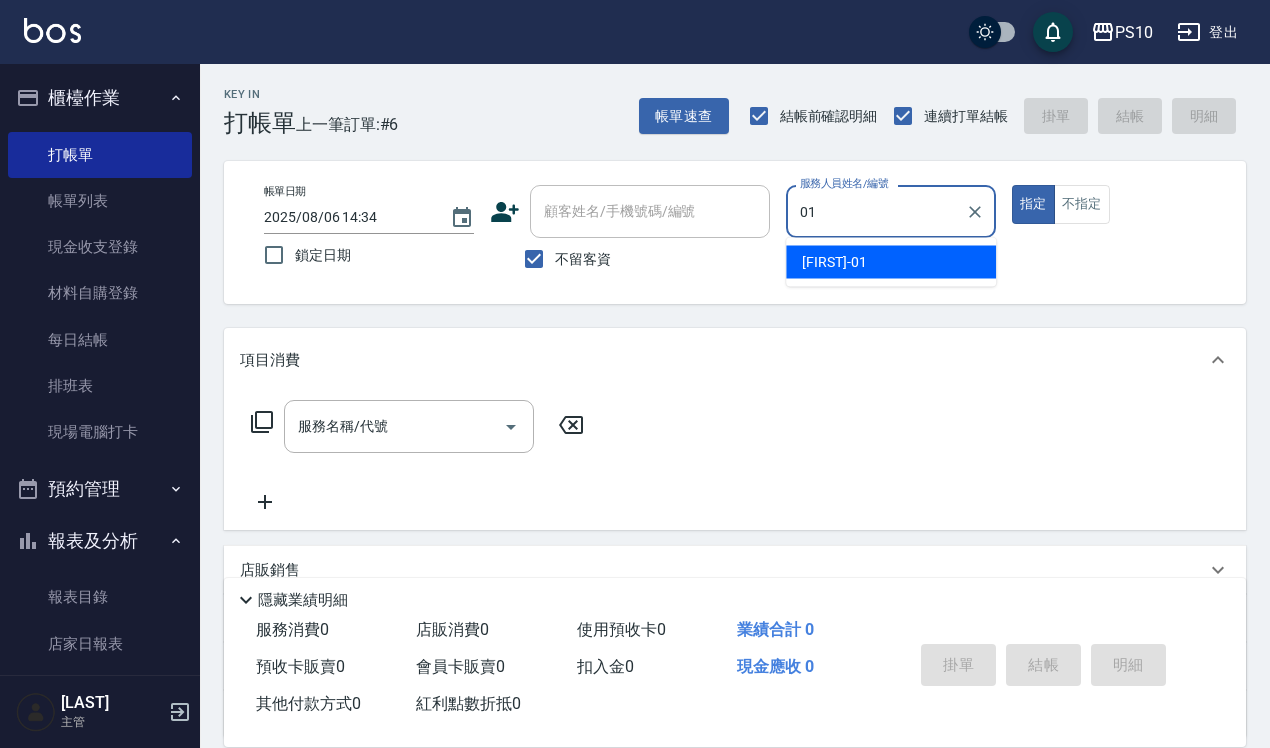 type on "[FIRST]-01" 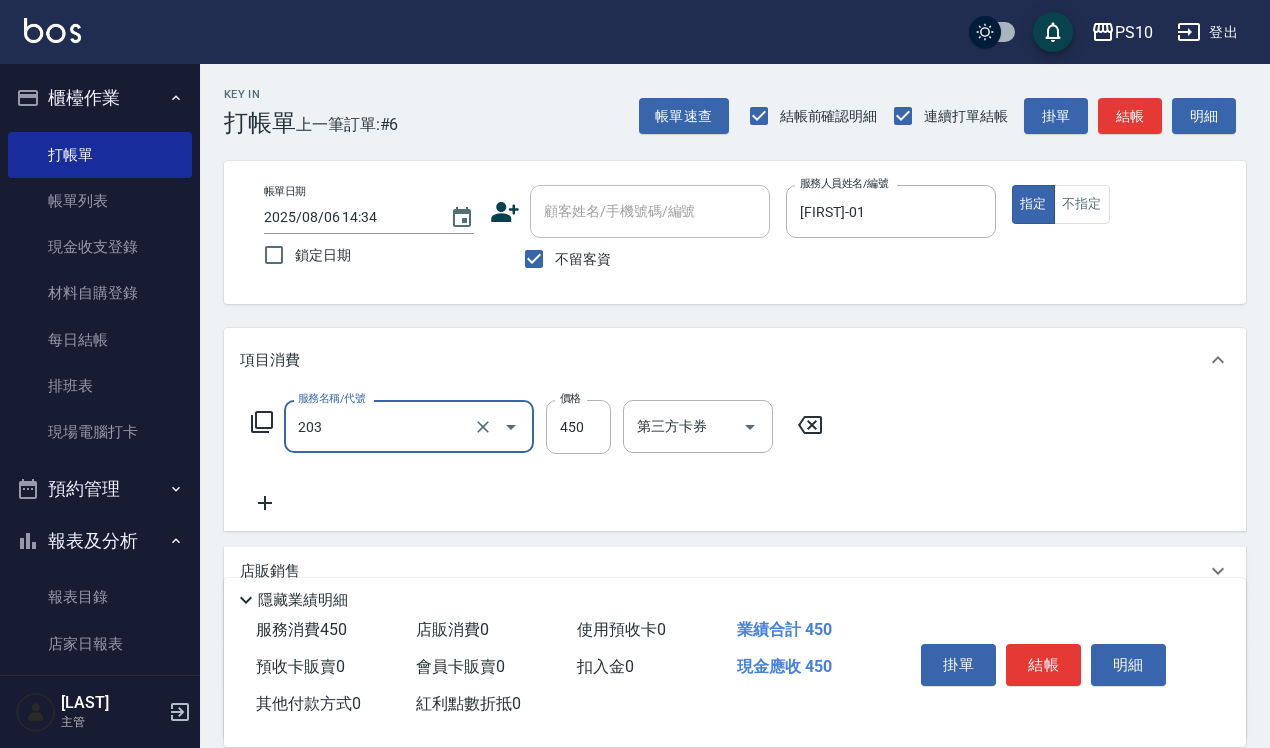 type on "剪+洗(203)" 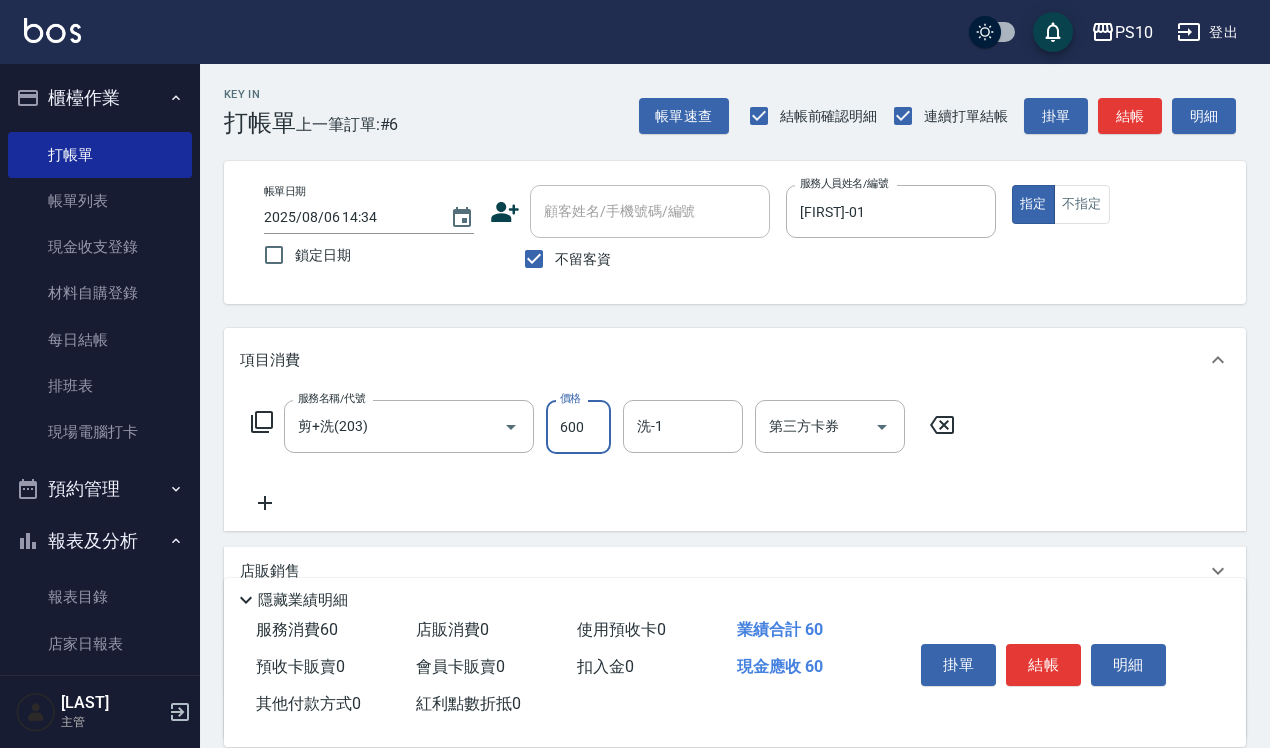 type on "600" 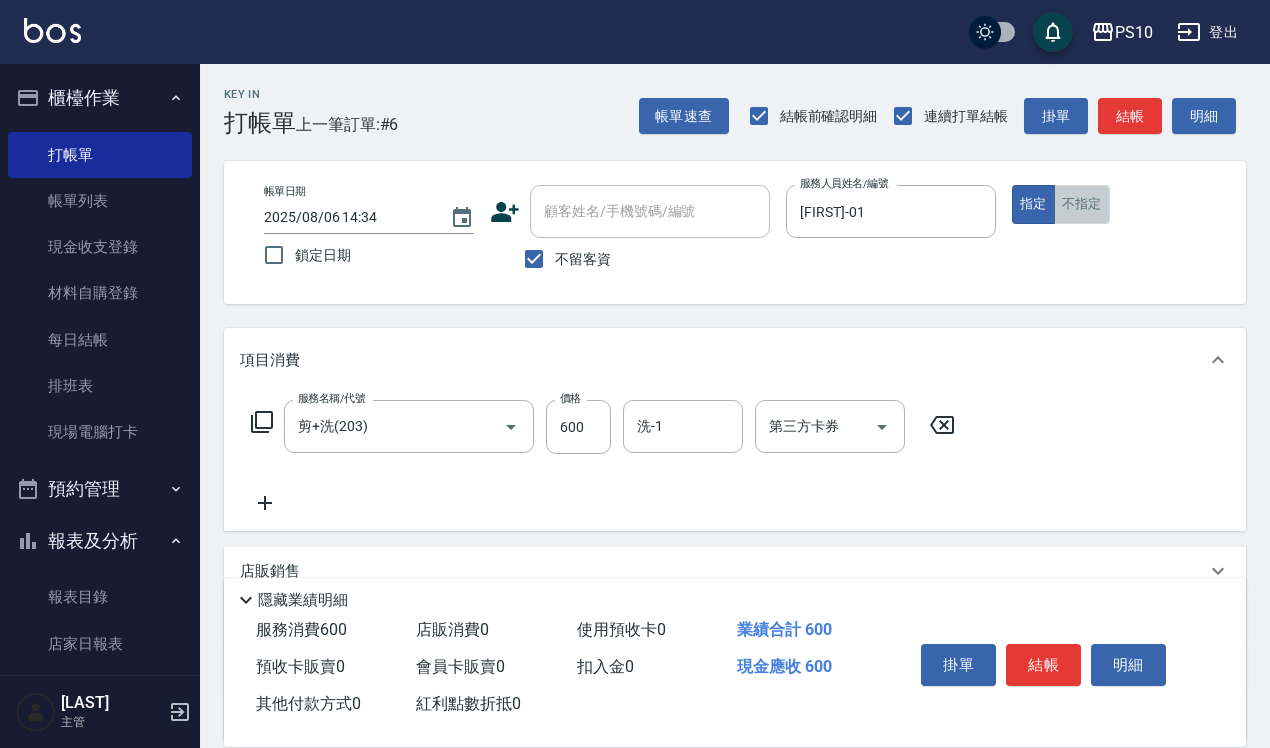 click on "不指定" at bounding box center (1082, 204) 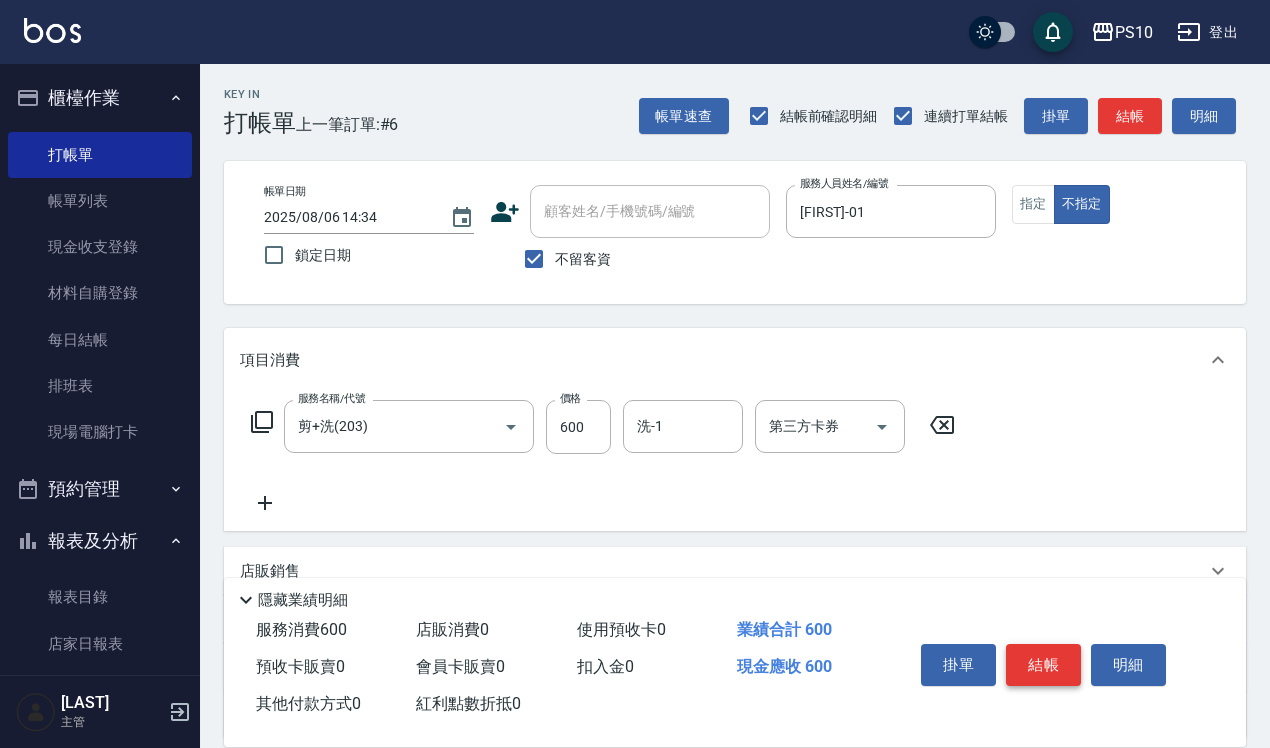 click on "結帳" at bounding box center [1043, 665] 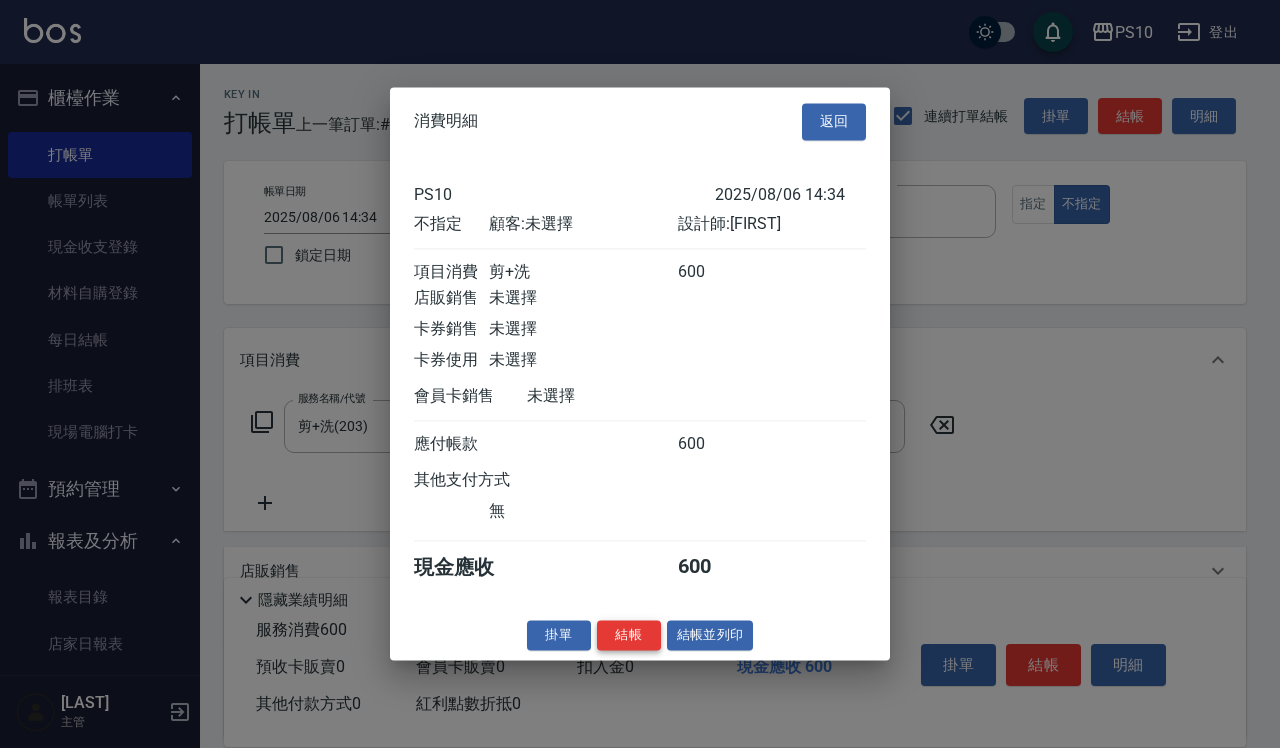 click on "結帳" at bounding box center [629, 635] 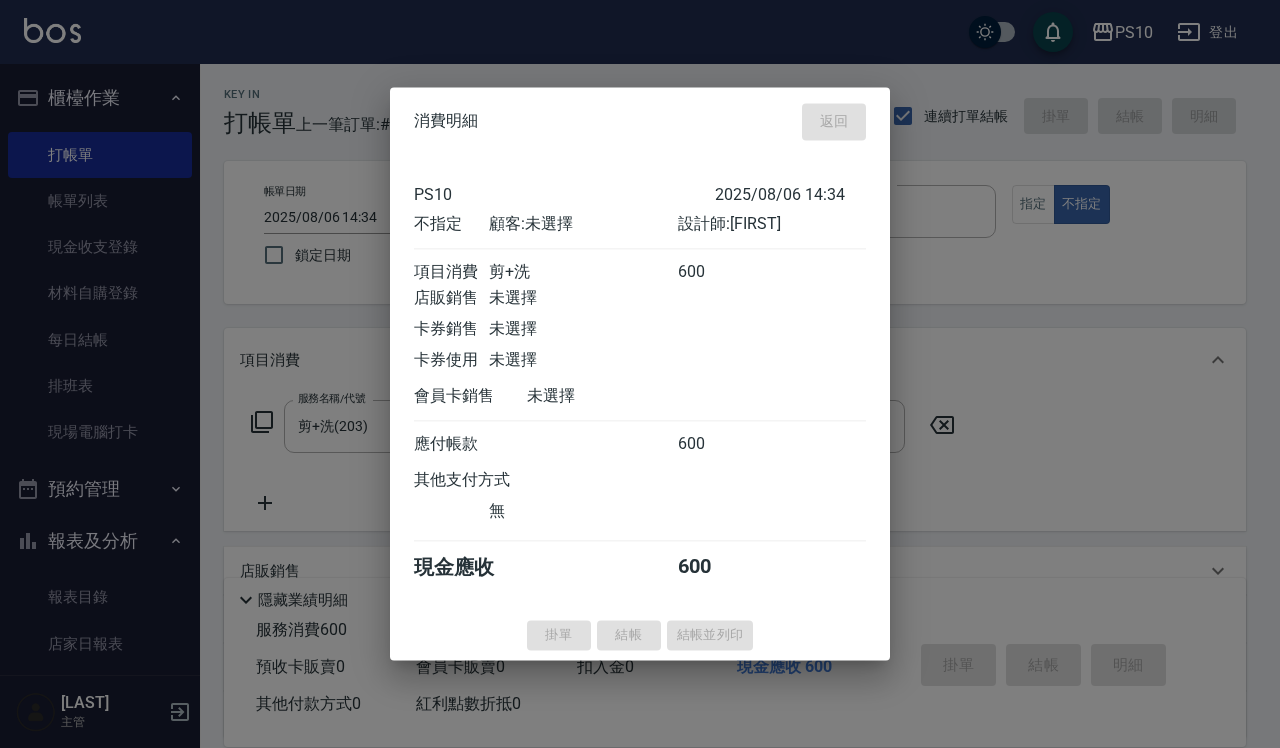 type 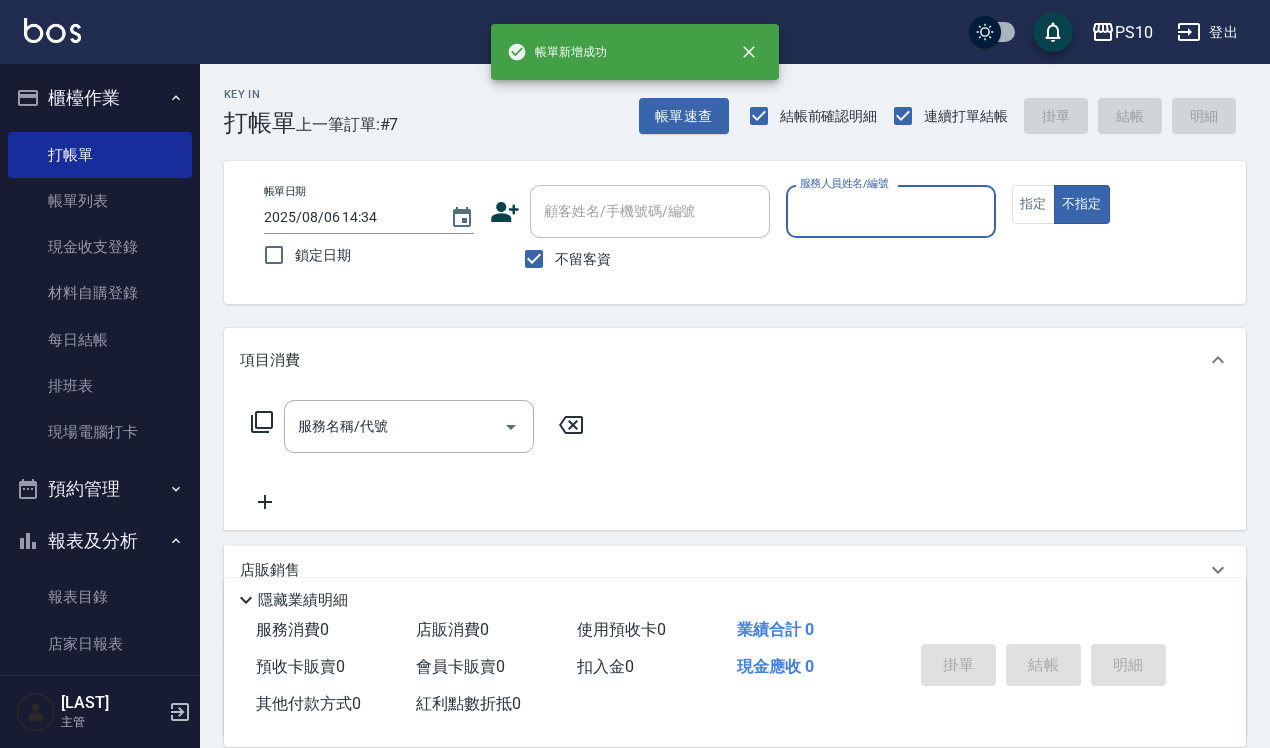 click on "服務人員姓名/編號" at bounding box center [891, 211] 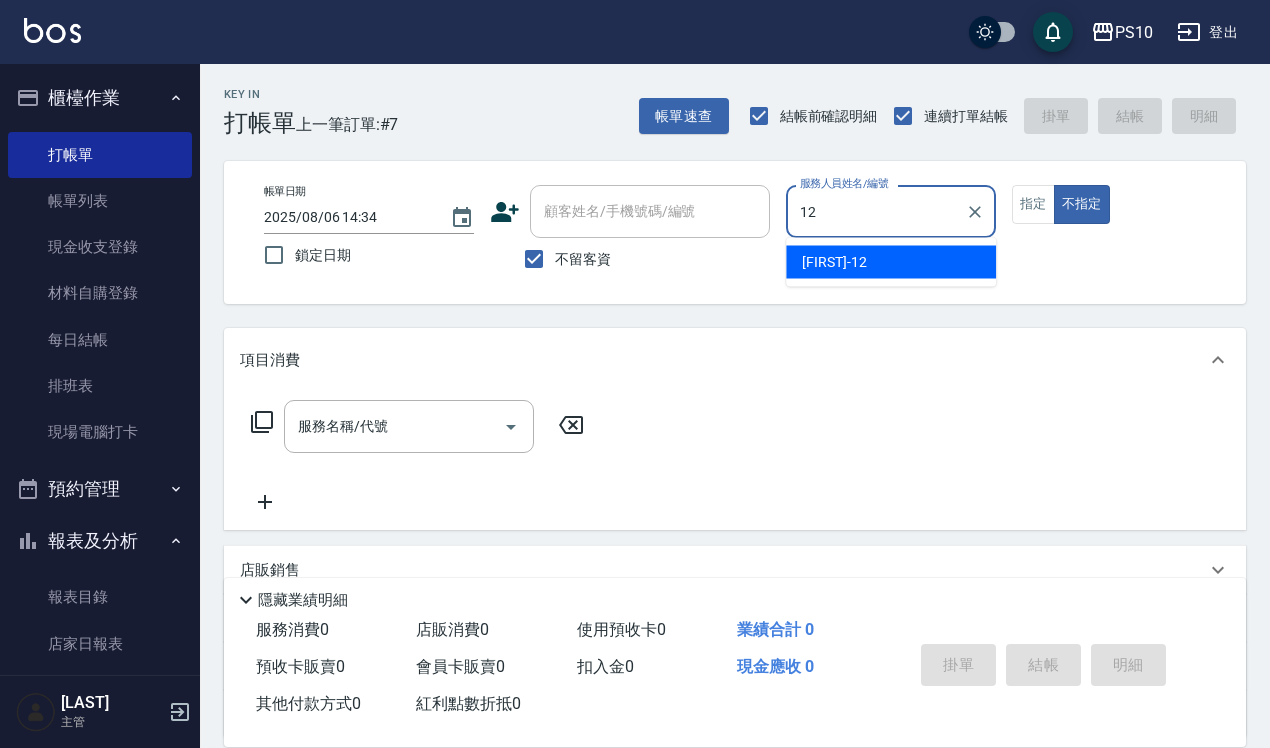 type on "[FIRST]-12" 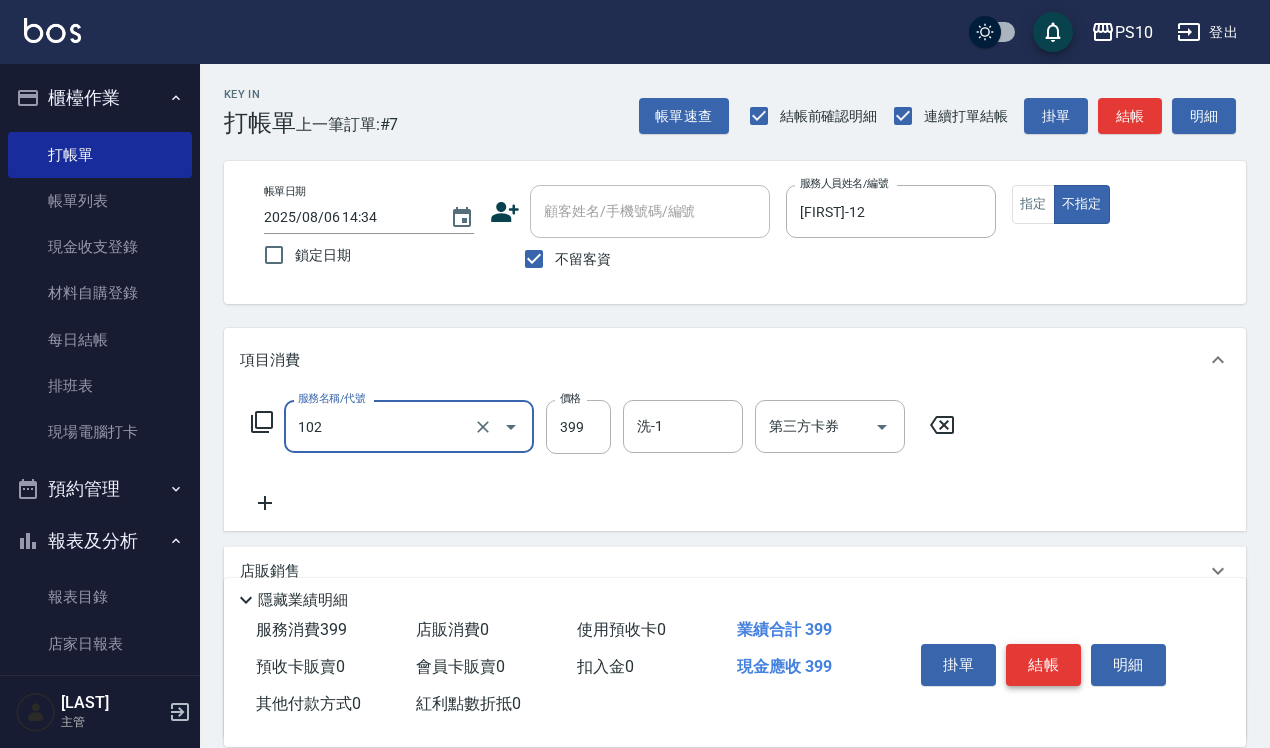 type on "SPA洗髮399(102)" 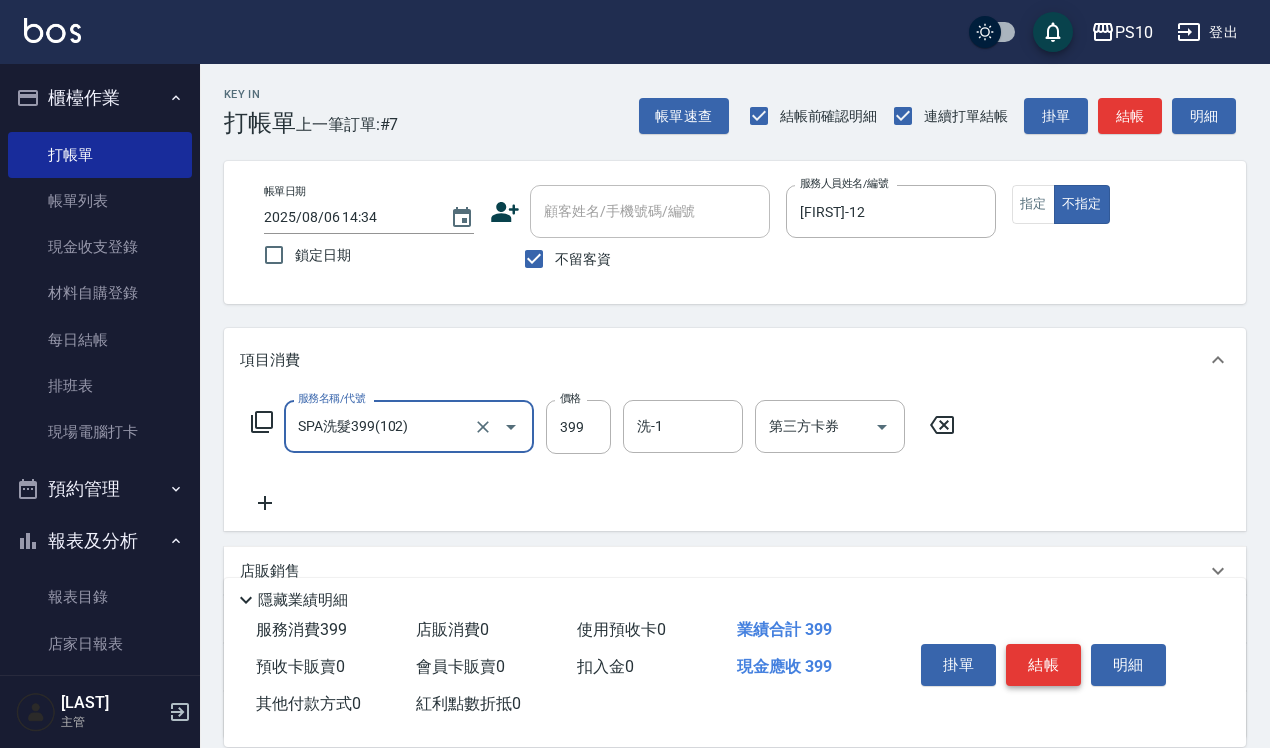click on "結帳" at bounding box center (1043, 665) 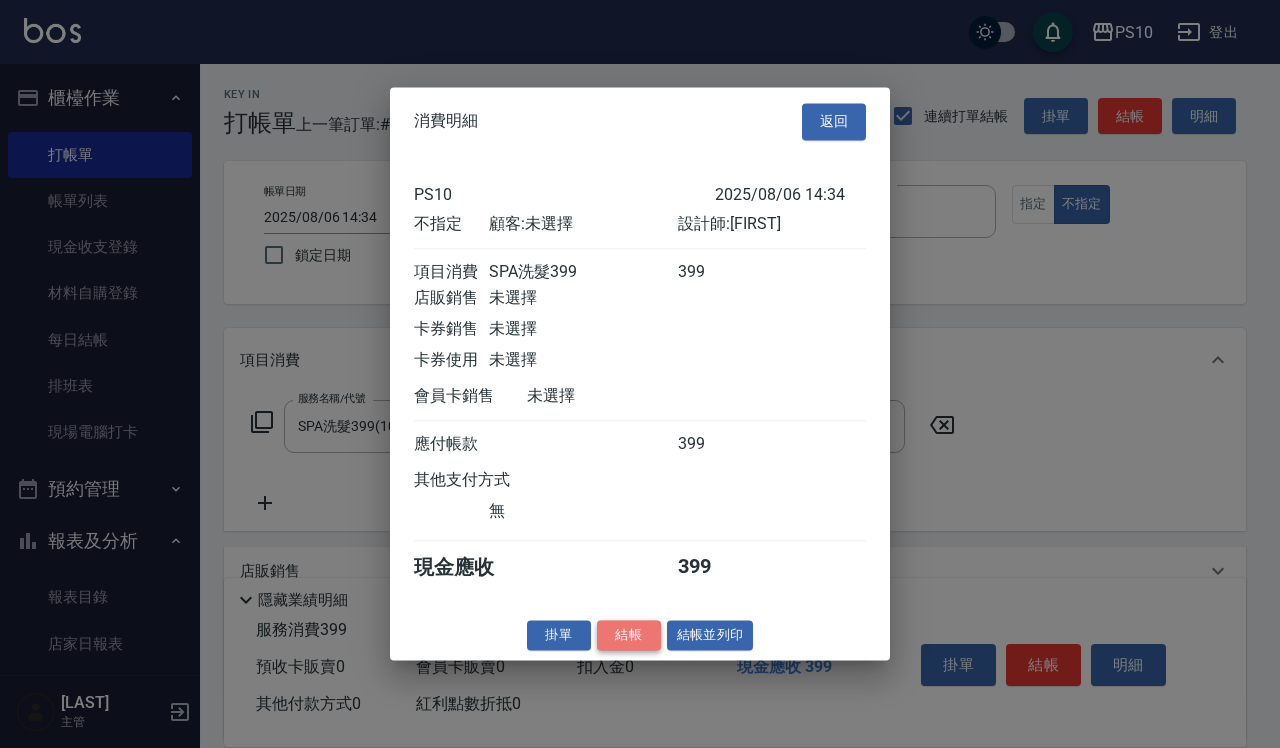 click on "結帳" at bounding box center [629, 635] 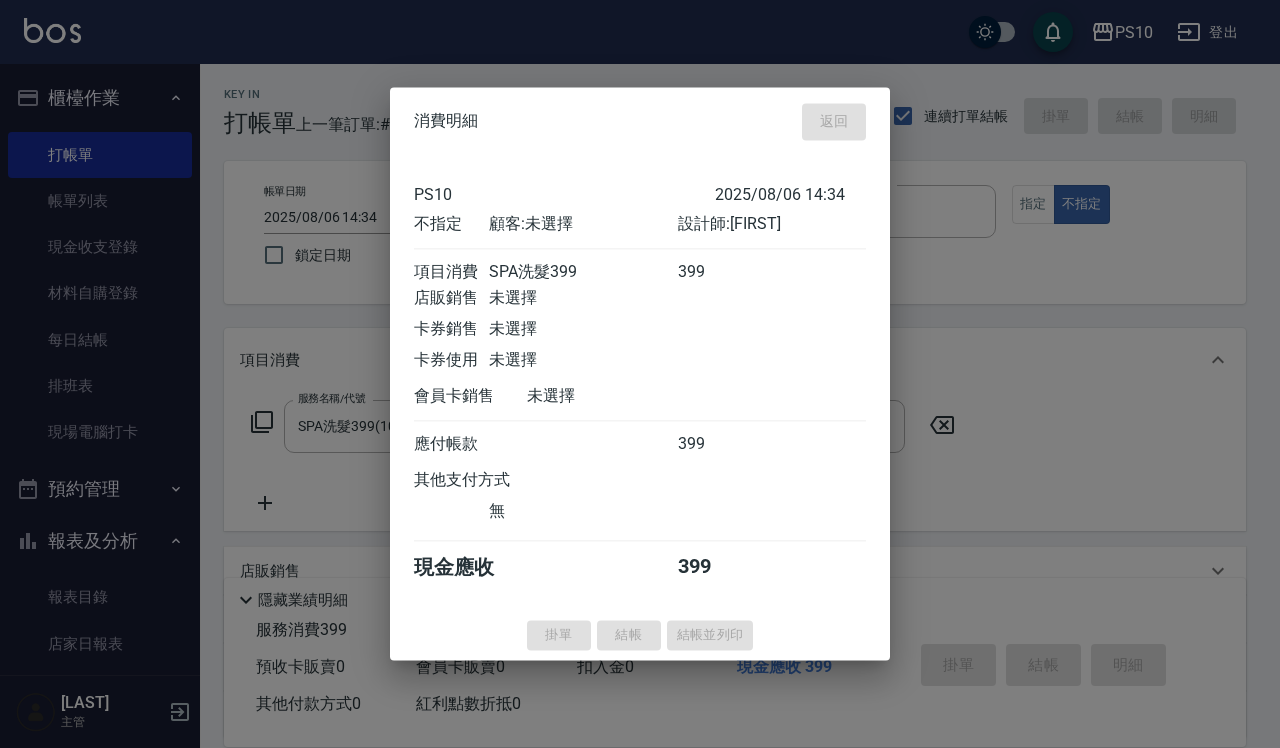 type 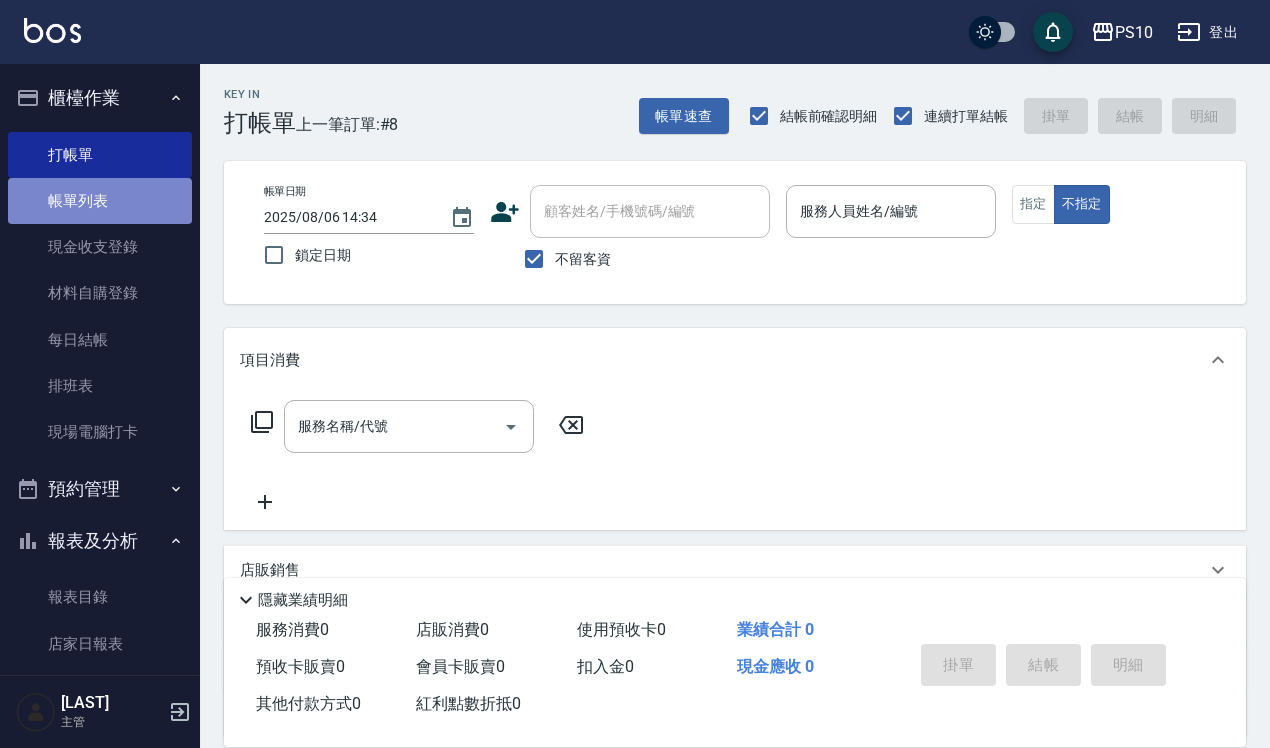 click on "帳單列表" at bounding box center (100, 201) 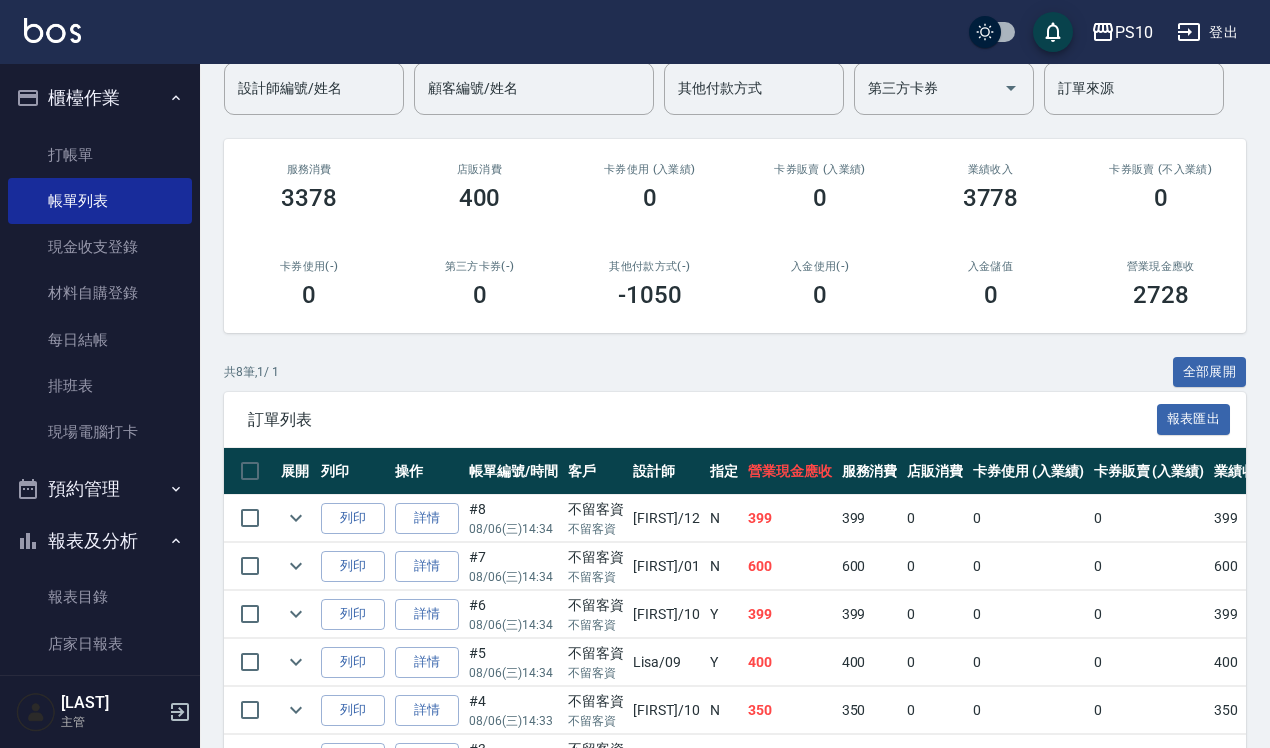 scroll, scrollTop: 401, scrollLeft: 0, axis: vertical 